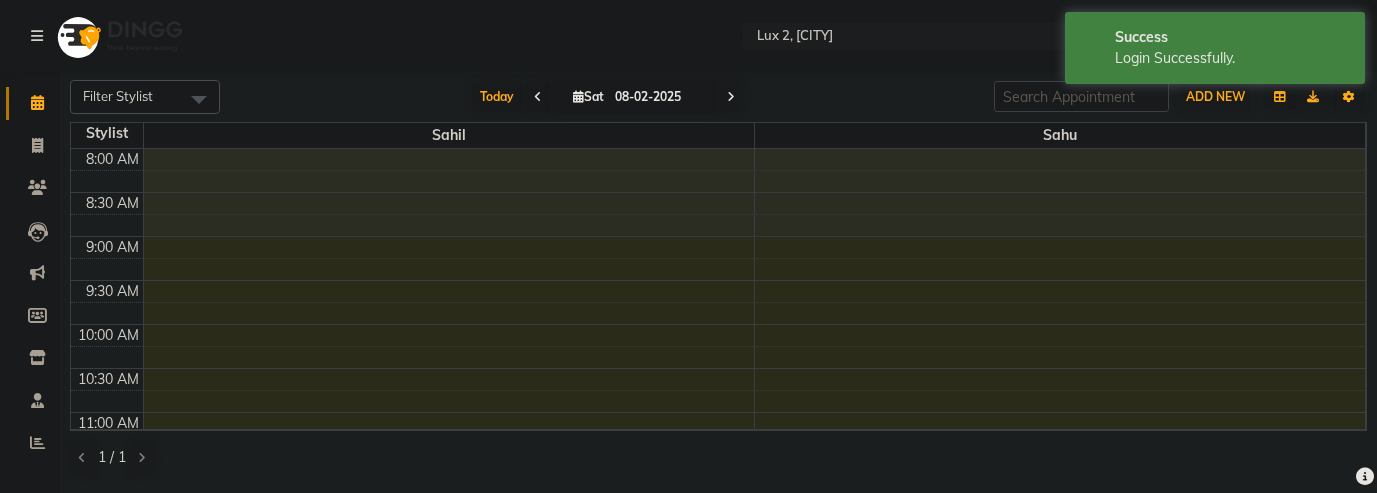 scroll, scrollTop: 0, scrollLeft: 0, axis: both 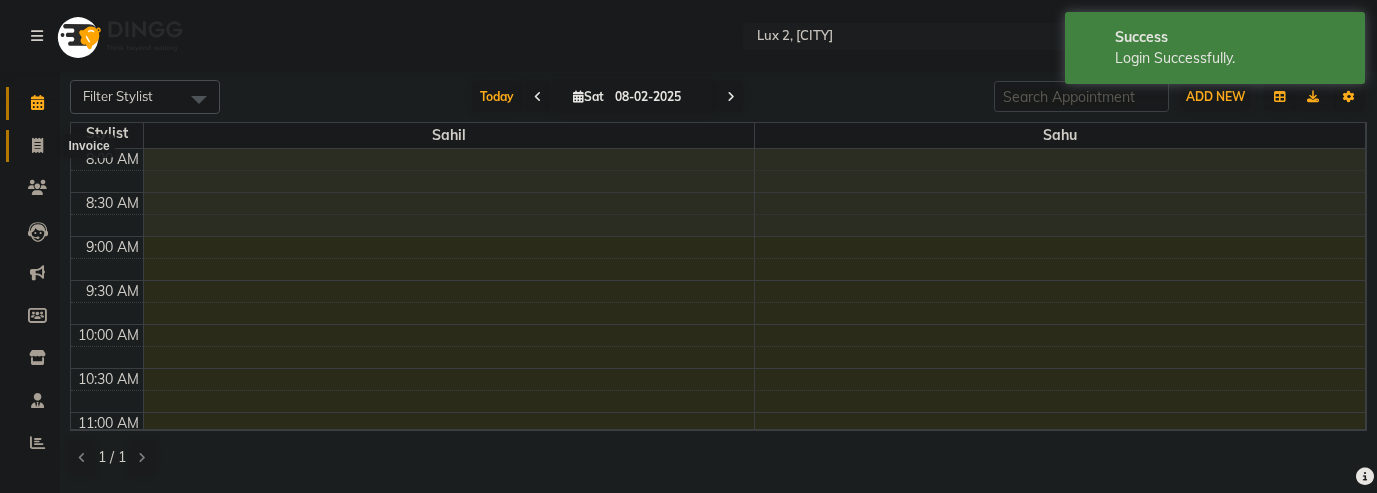 click 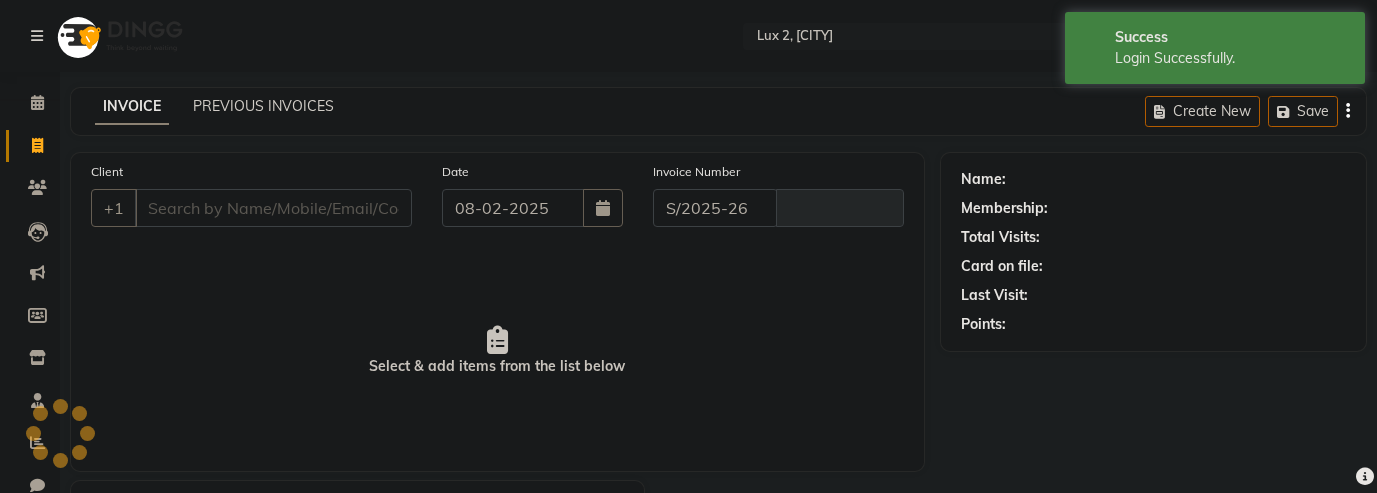select on "185" 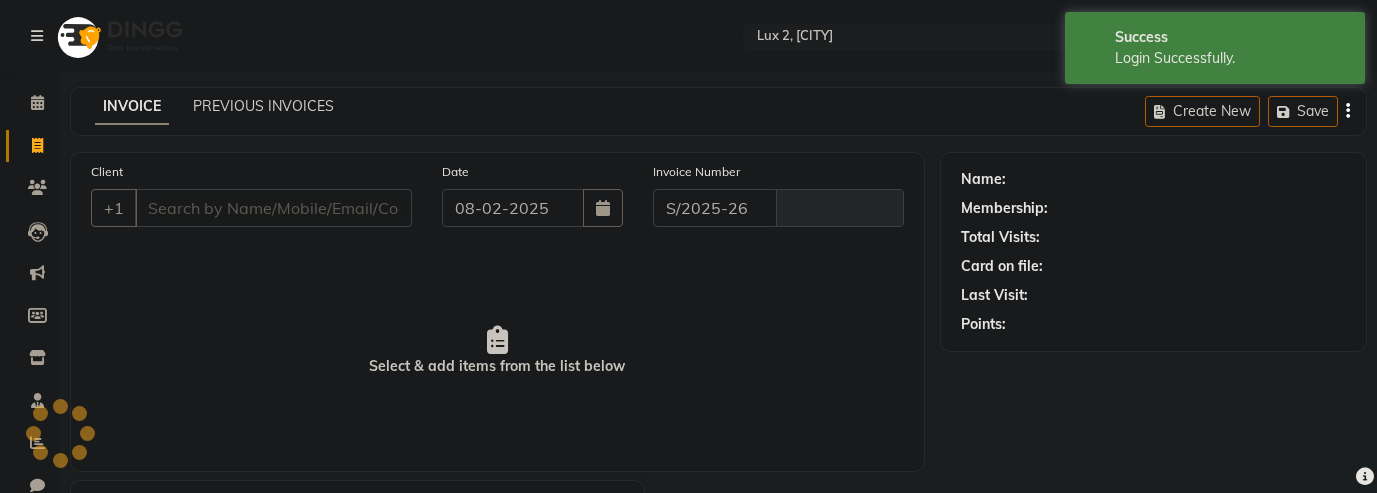 type on "00070" 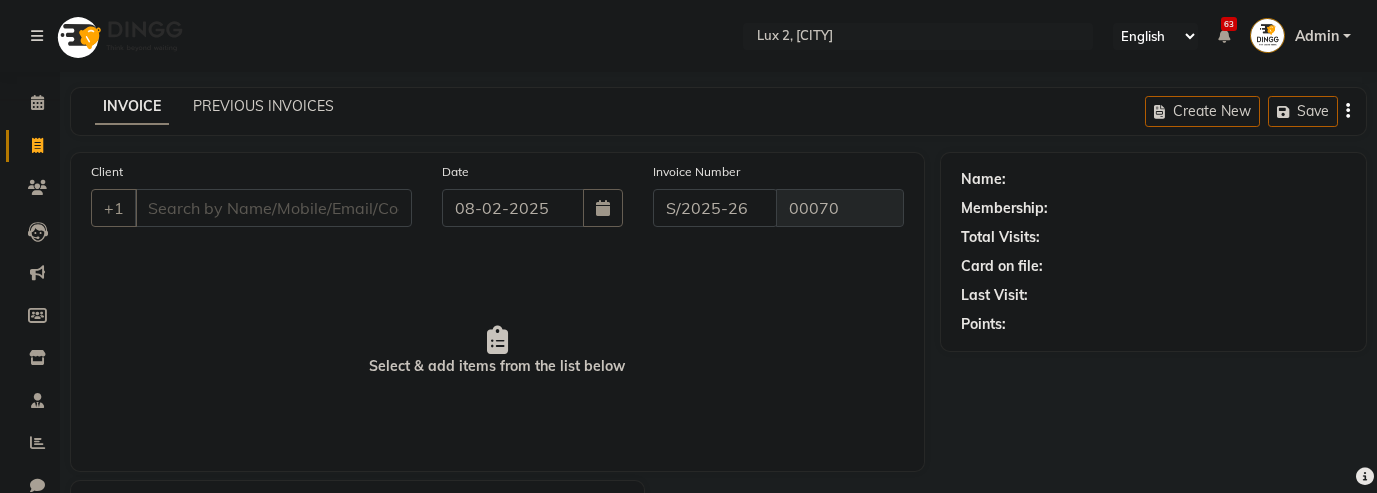 scroll, scrollTop: 114, scrollLeft: 0, axis: vertical 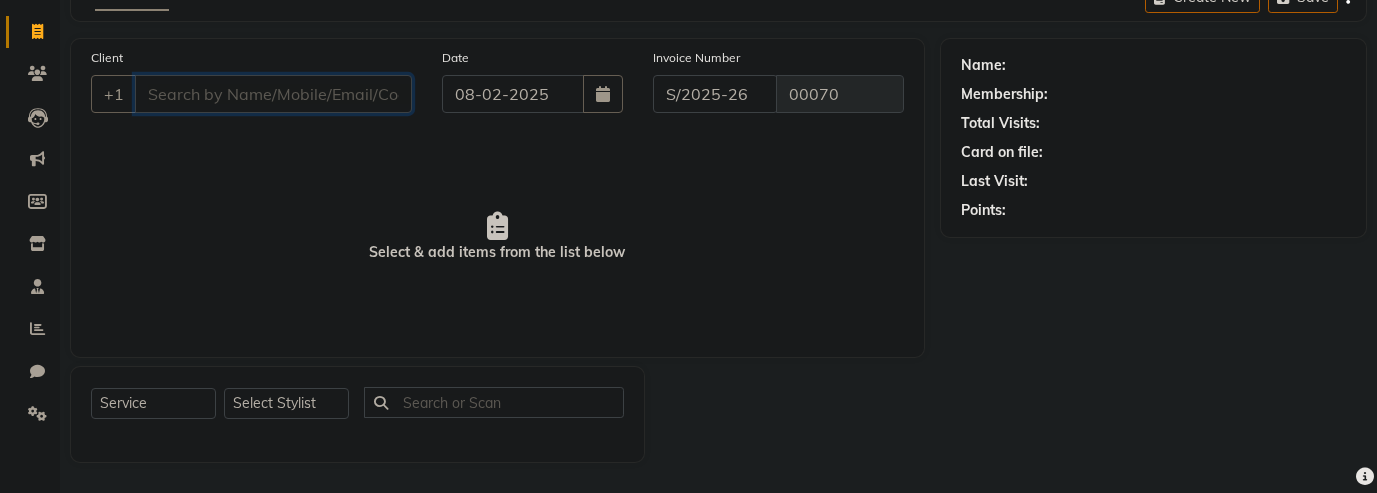 click on "Client" at bounding box center (273, 94) 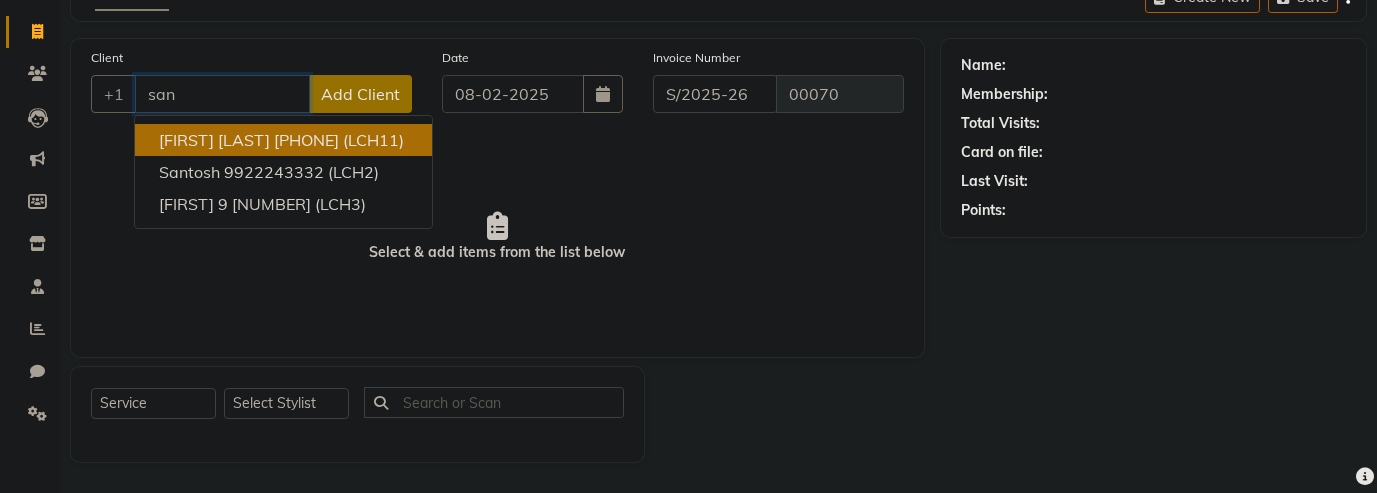 click on "[PHONE]" at bounding box center [306, 140] 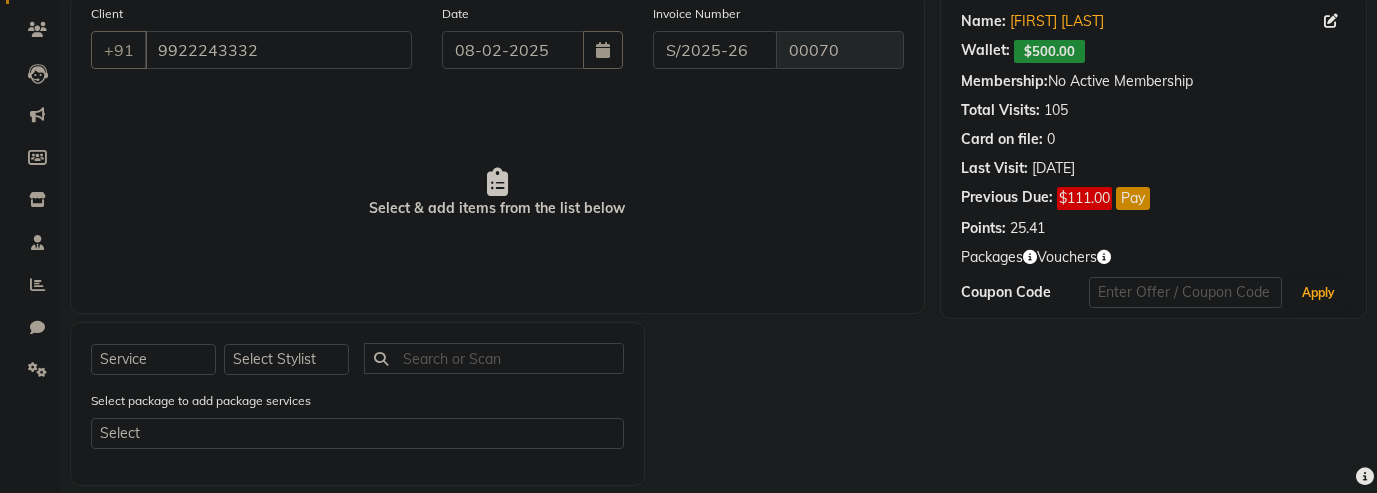 scroll, scrollTop: 181, scrollLeft: 0, axis: vertical 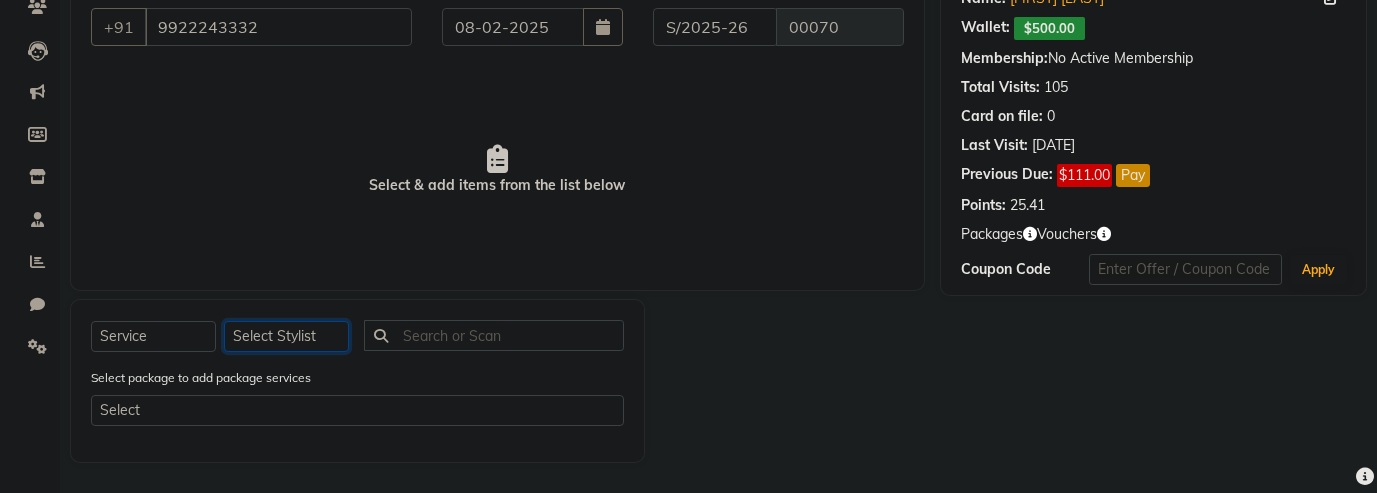click on "Select Stylist [FIRST] [LAST]" 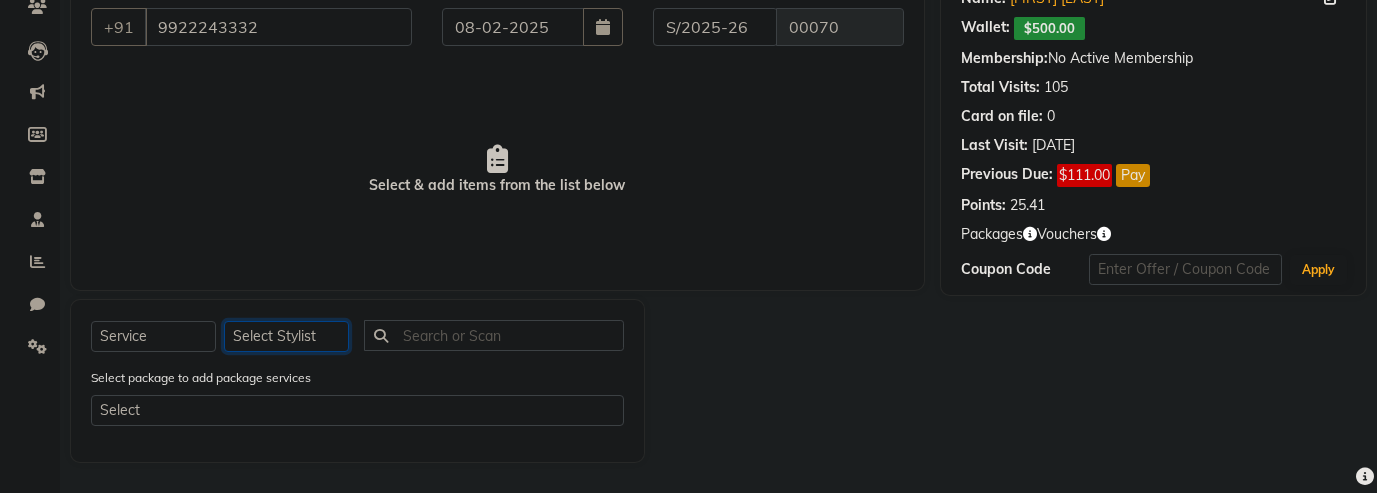 select on "1367" 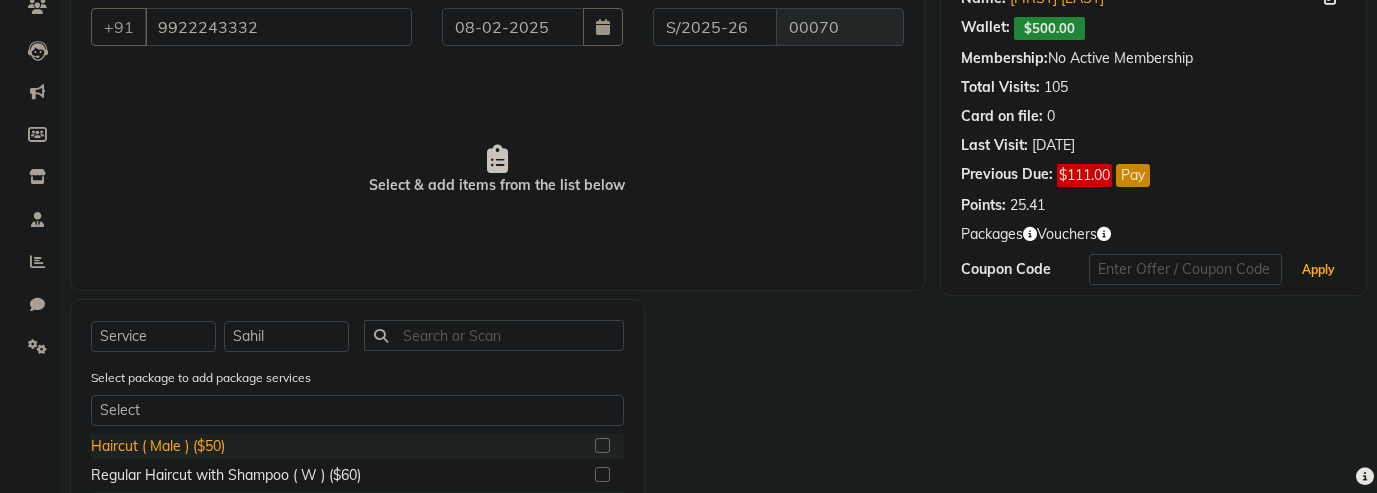 click on "Haircut ( Male ) ($50)" 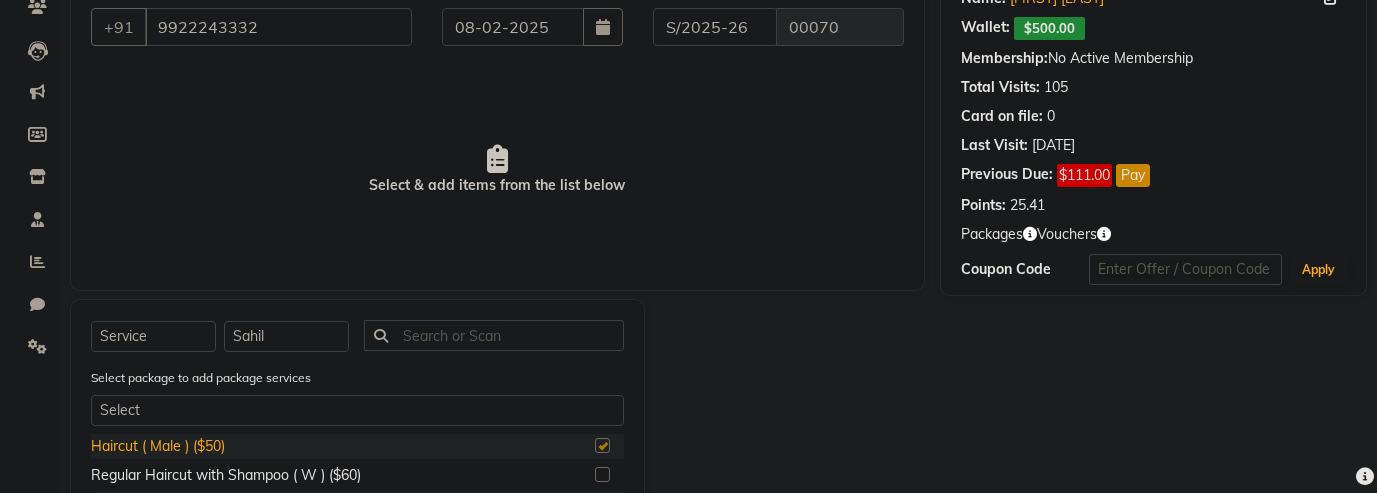 checkbox on "true" 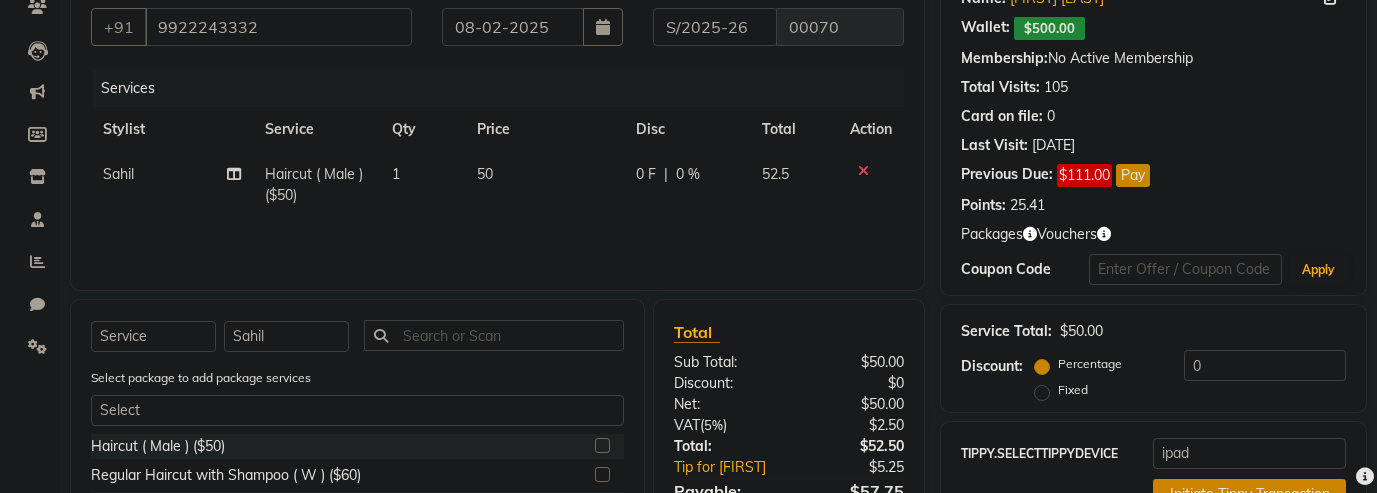 checkbox on "false" 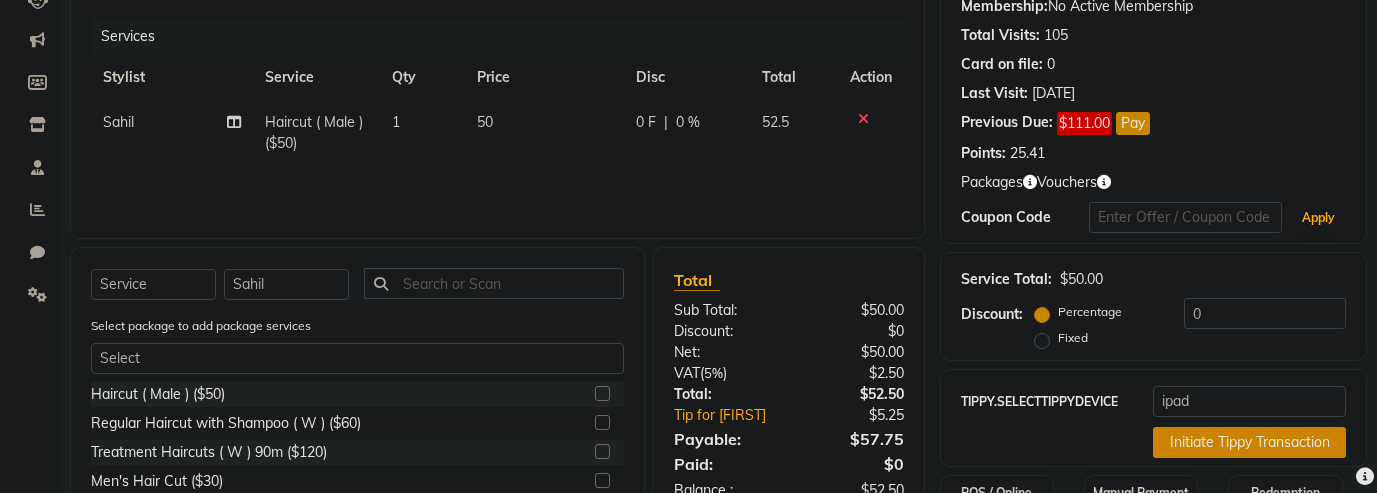 scroll, scrollTop: 251, scrollLeft: 0, axis: vertical 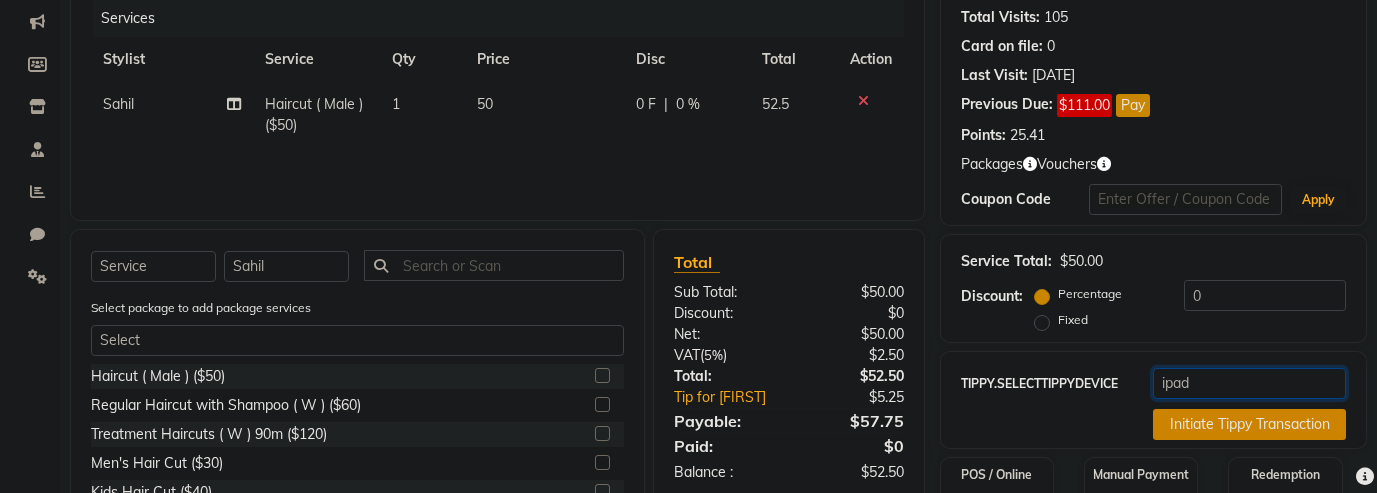 click on "Select  ipad" 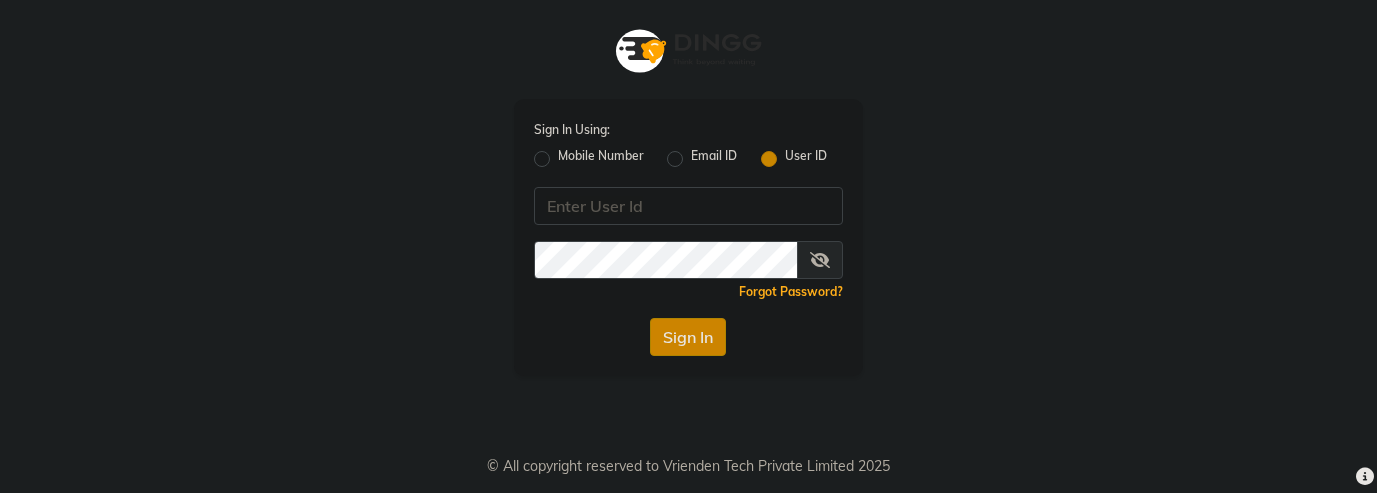 scroll, scrollTop: 0, scrollLeft: 0, axis: both 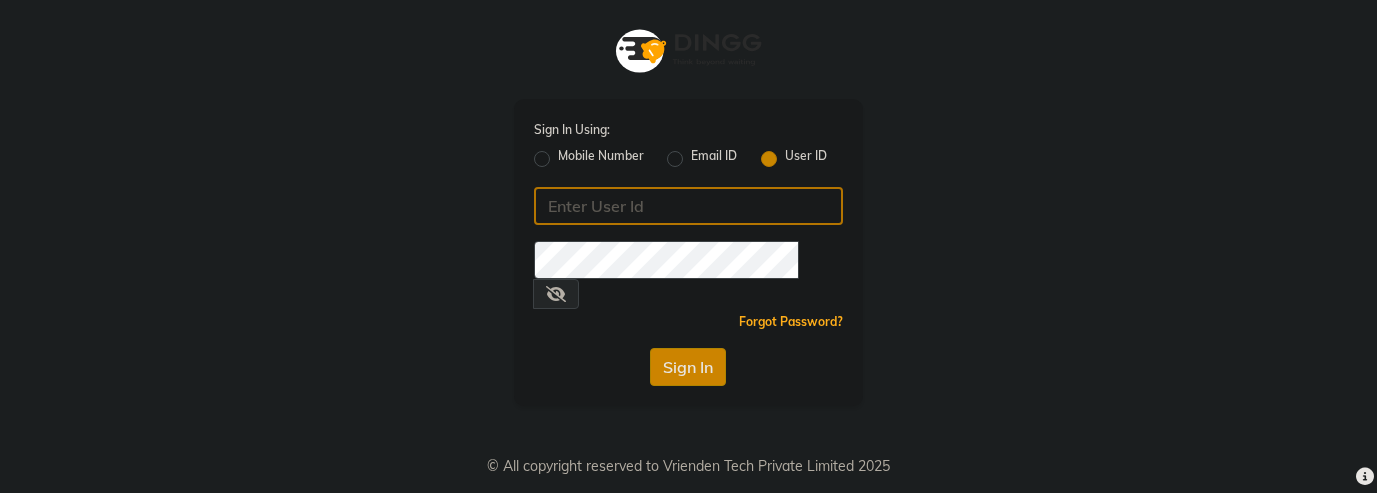 type on "[EMAIL]" 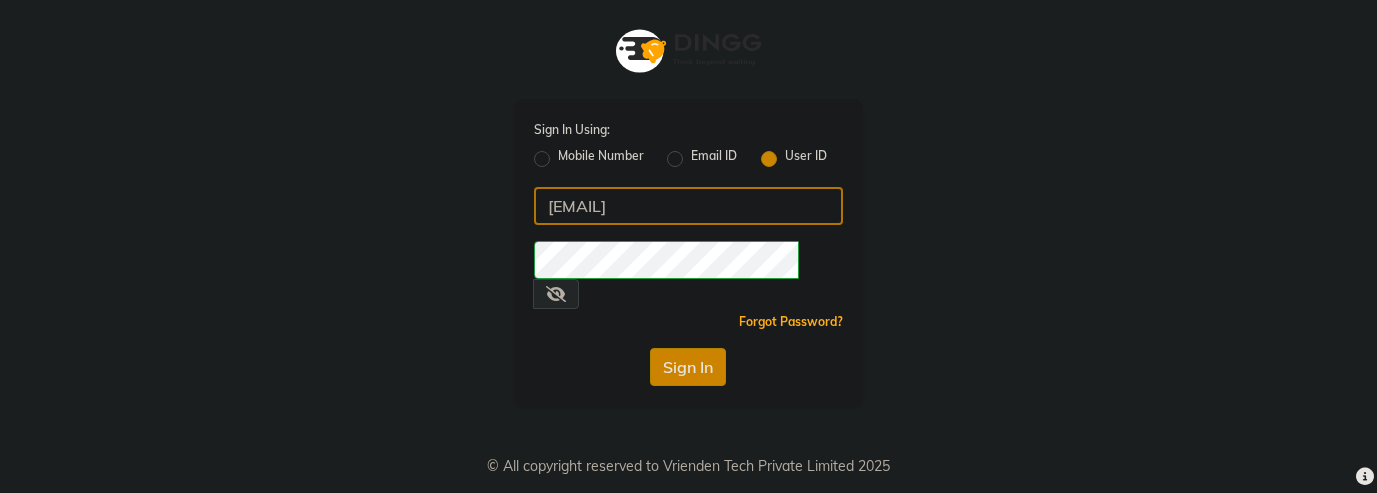 click on "[EMAIL]" 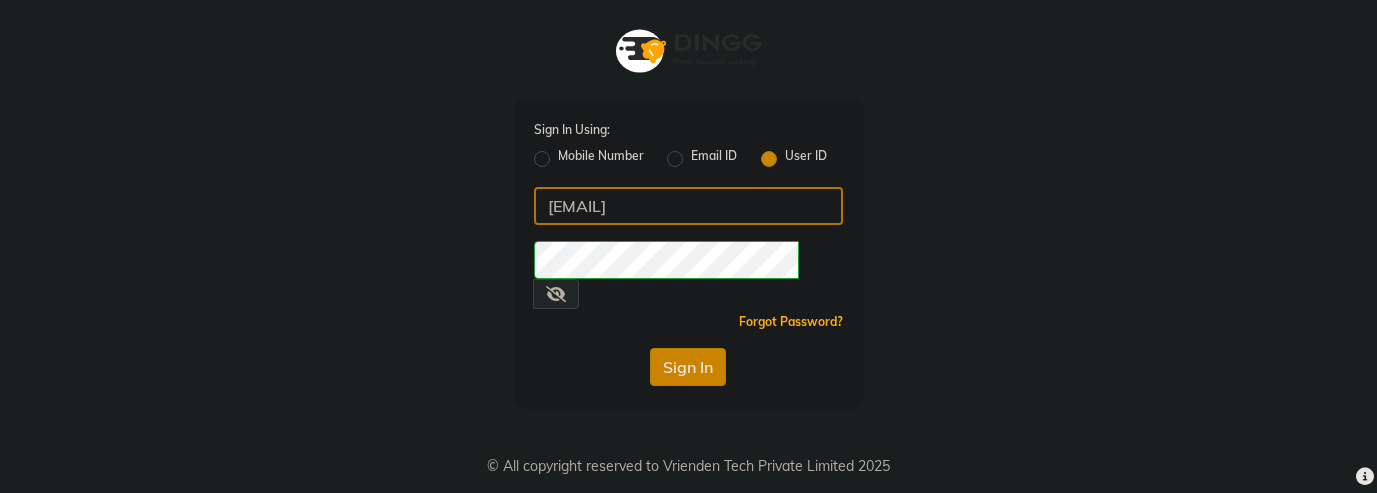 click on "[EMAIL]" 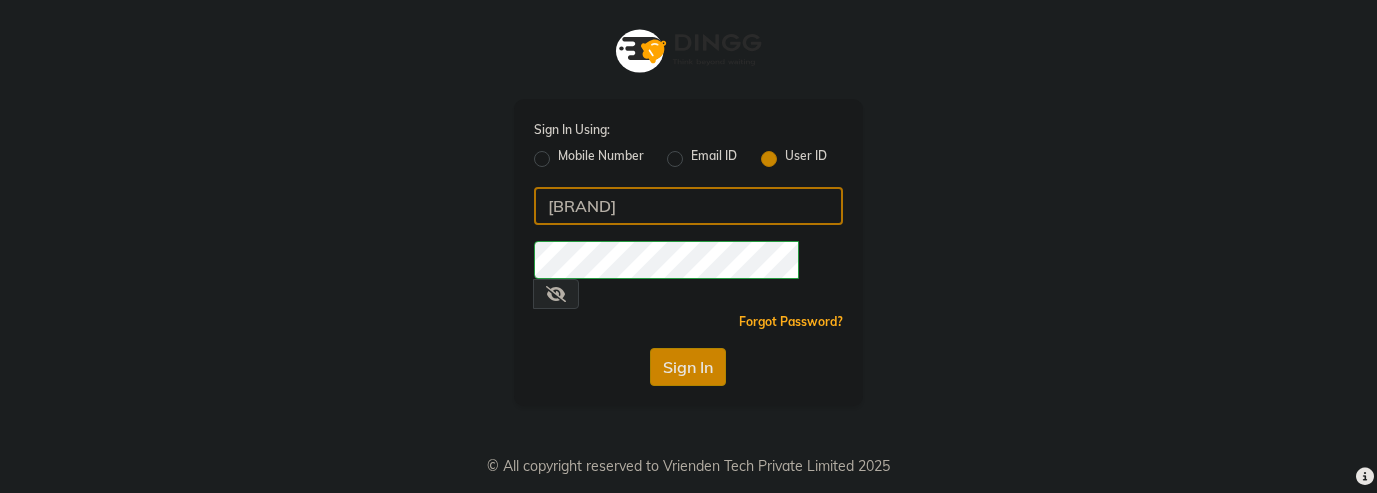 paste on "e" 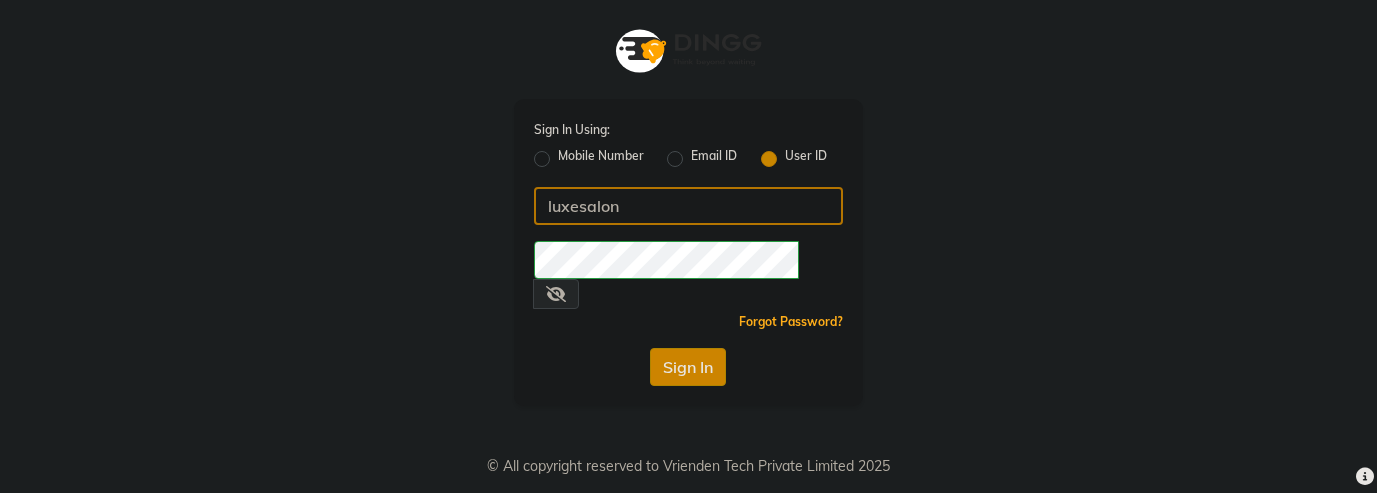 type on "luxesalon" 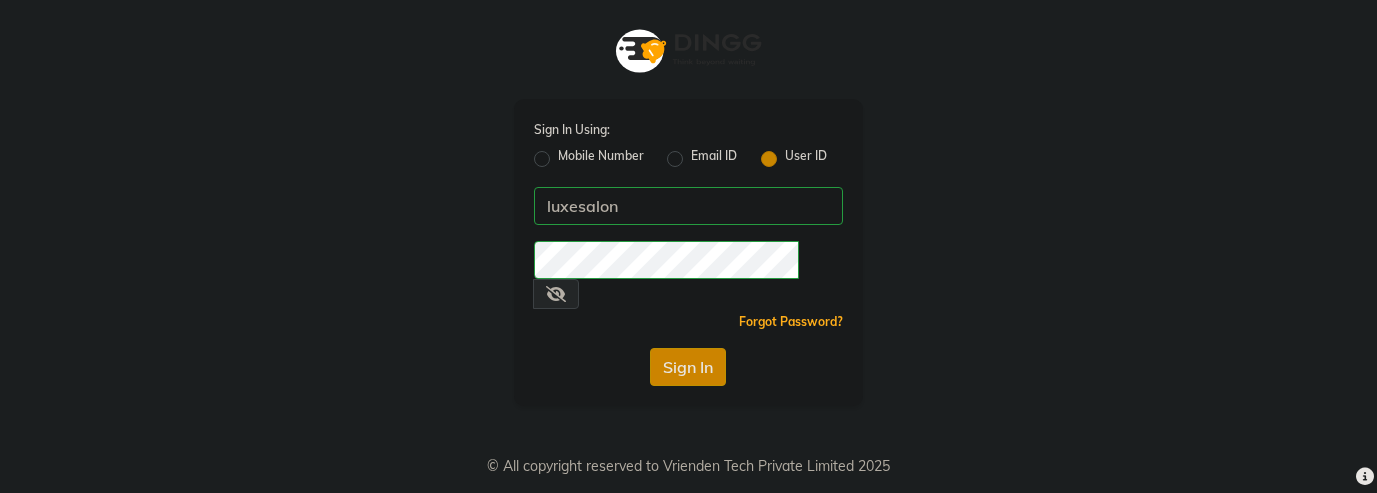 click on "Sign In" 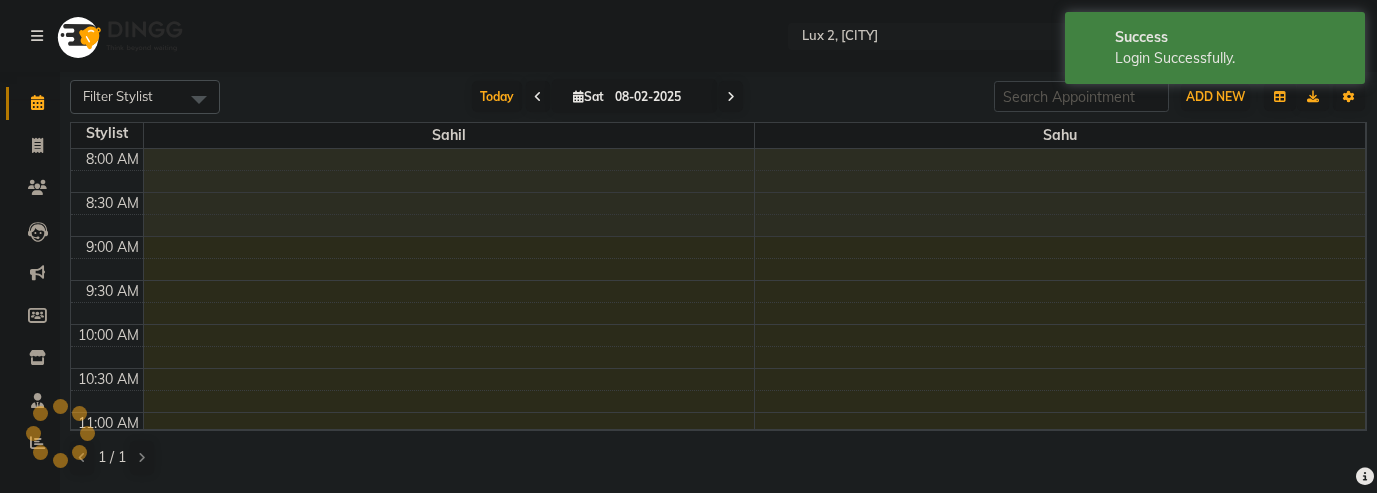 scroll, scrollTop: 0, scrollLeft: 0, axis: both 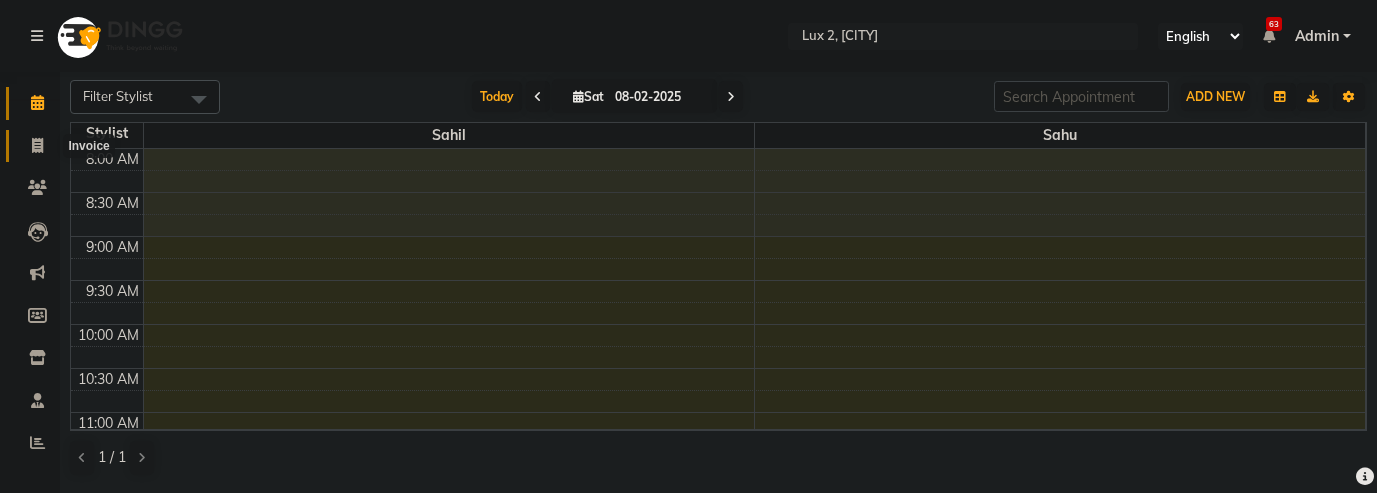 click 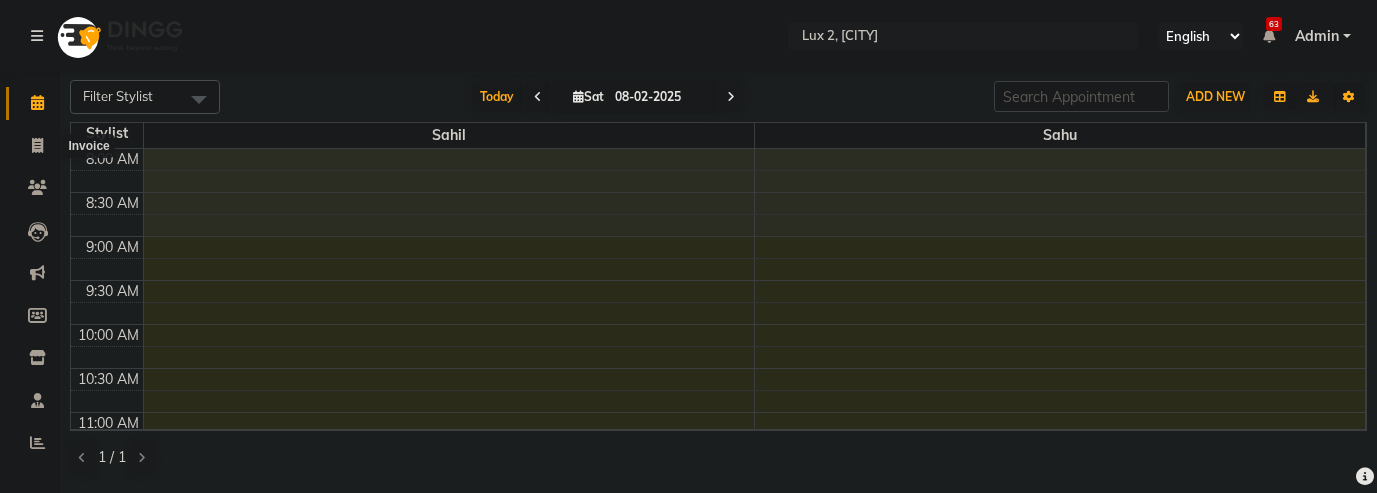 select on "service" 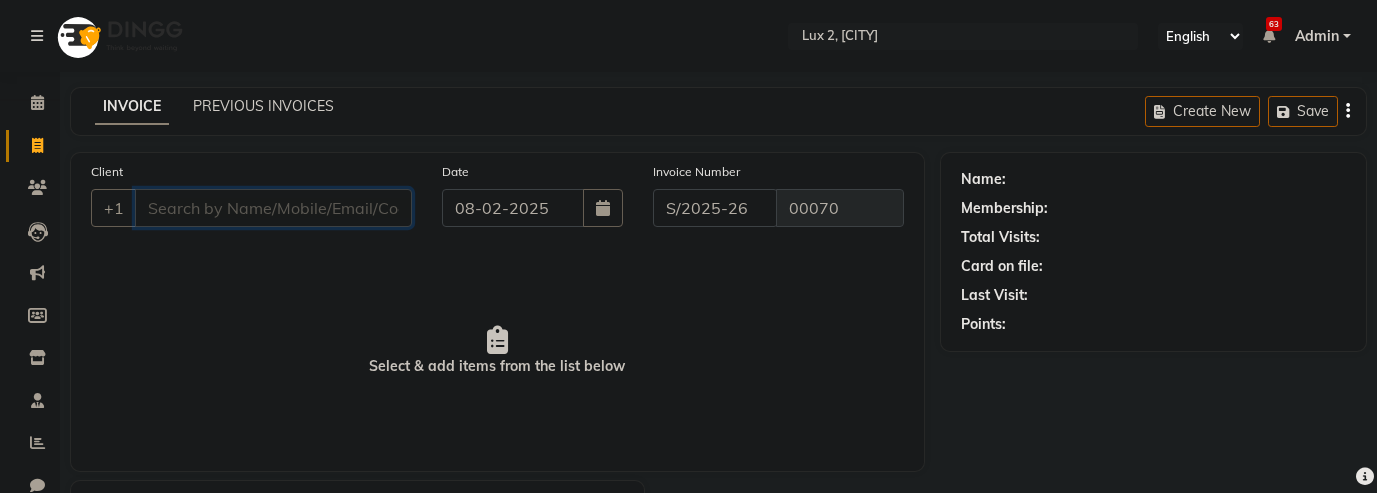 click on "Client" at bounding box center [273, 208] 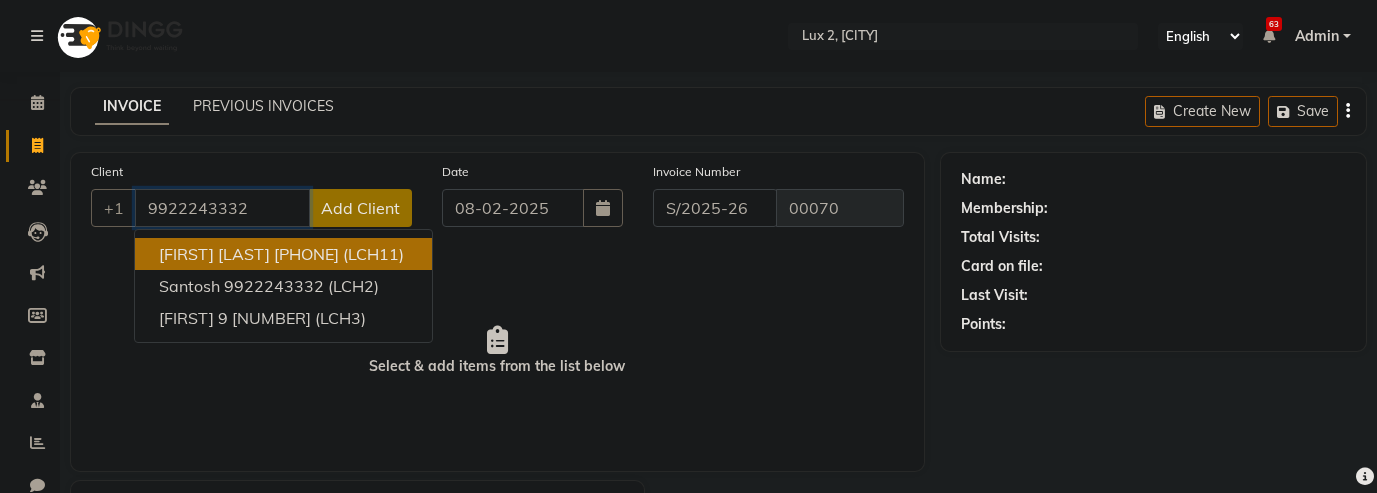type on "9922243332" 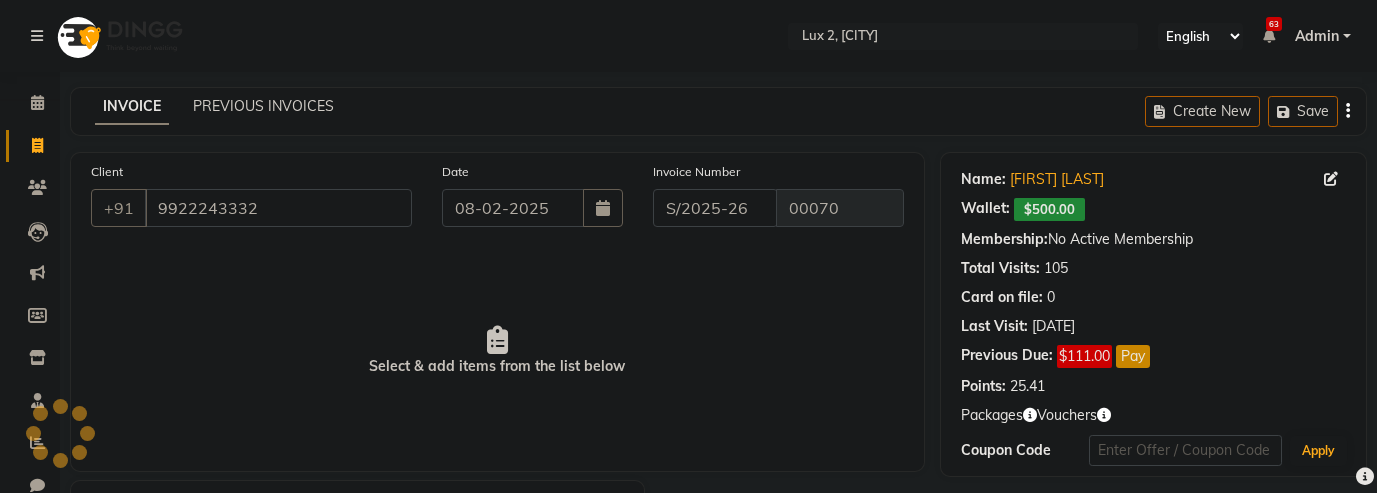 scroll, scrollTop: 181, scrollLeft: 0, axis: vertical 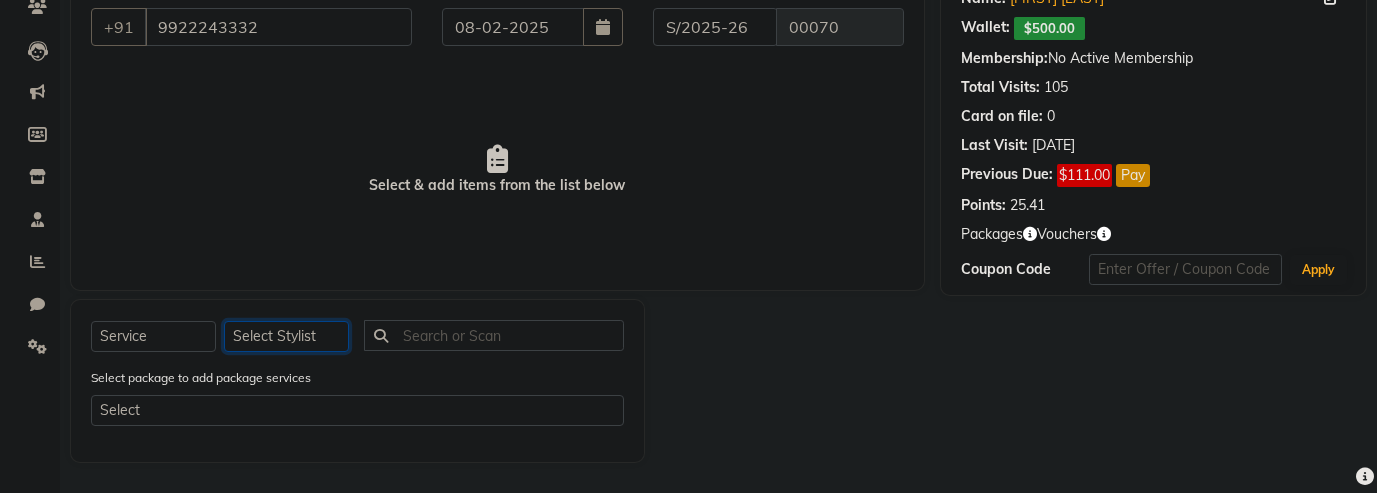 click on "Select Stylist [FIRST] [LAST]" 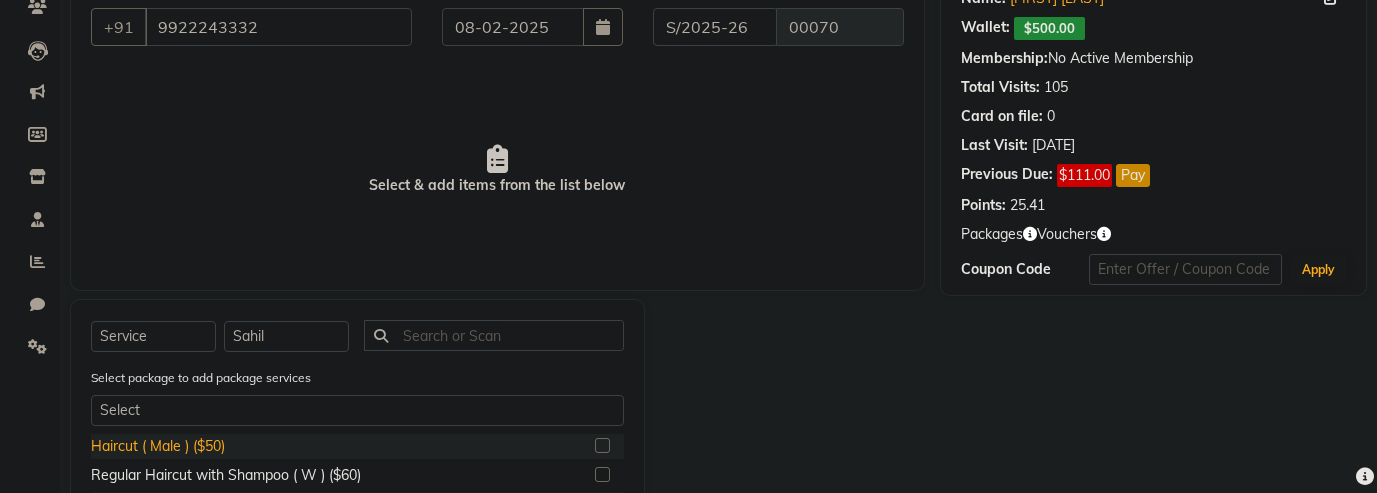 click on "Haircut ( Male ) ($50)" 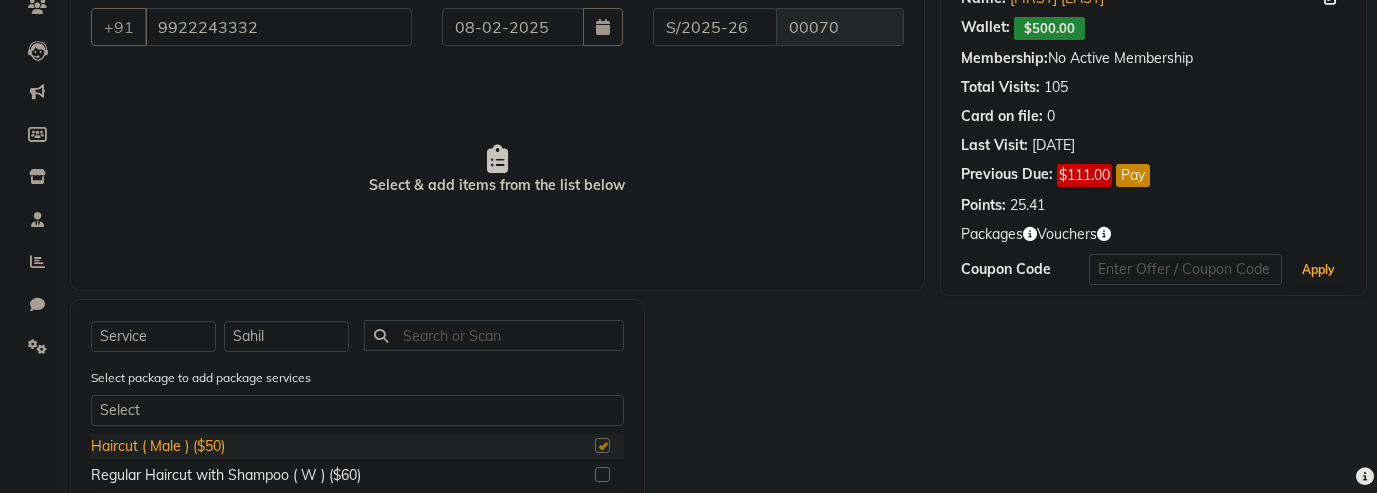 checkbox on "true" 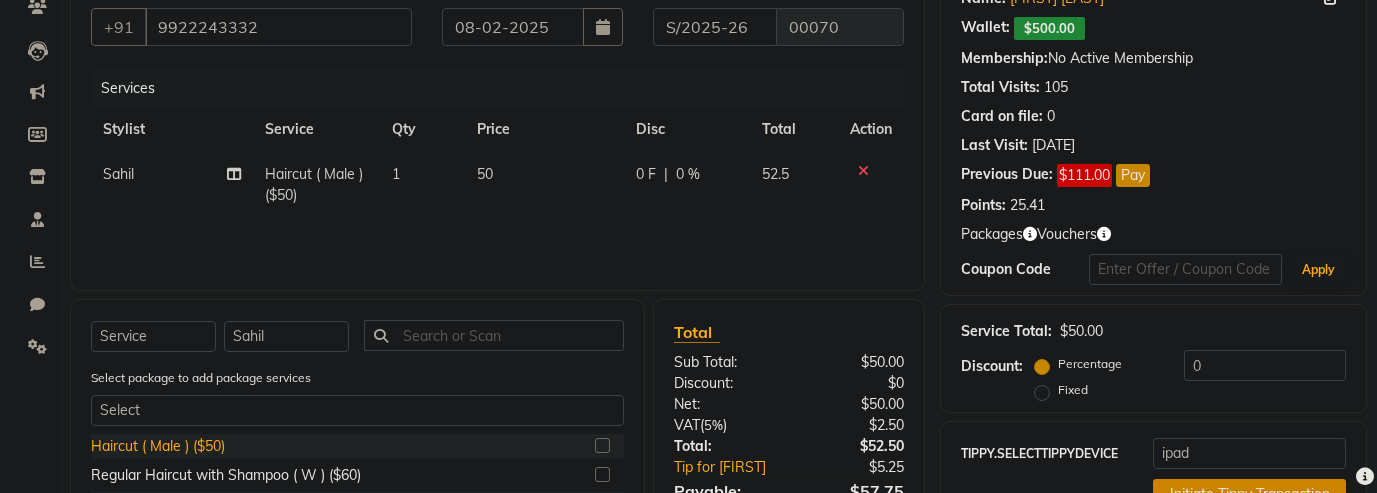 checkbox on "false" 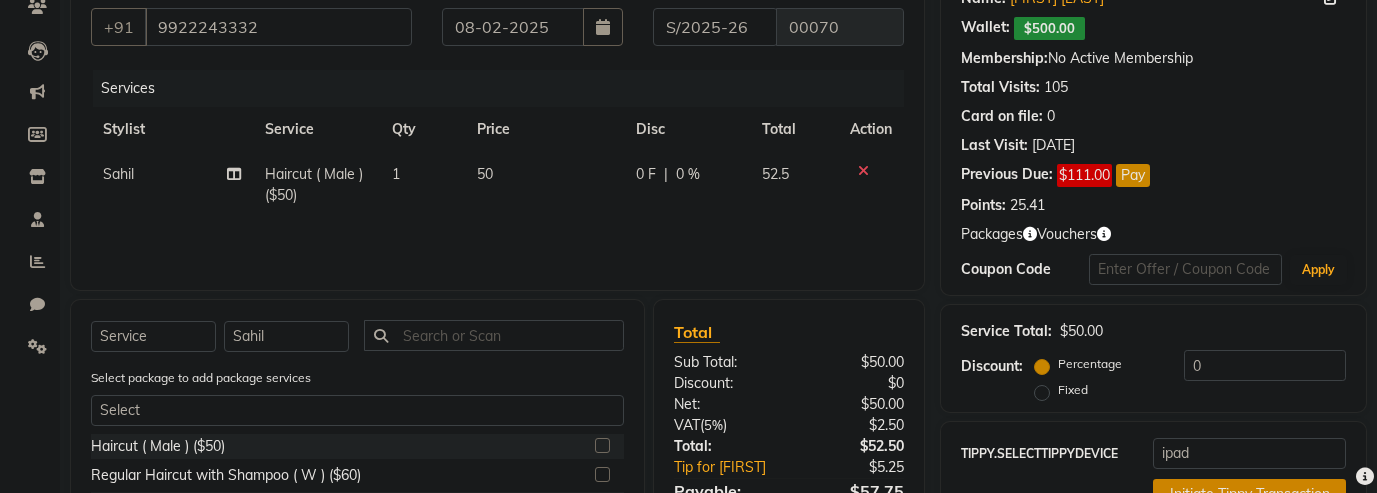 scroll, scrollTop: 381, scrollLeft: 0, axis: vertical 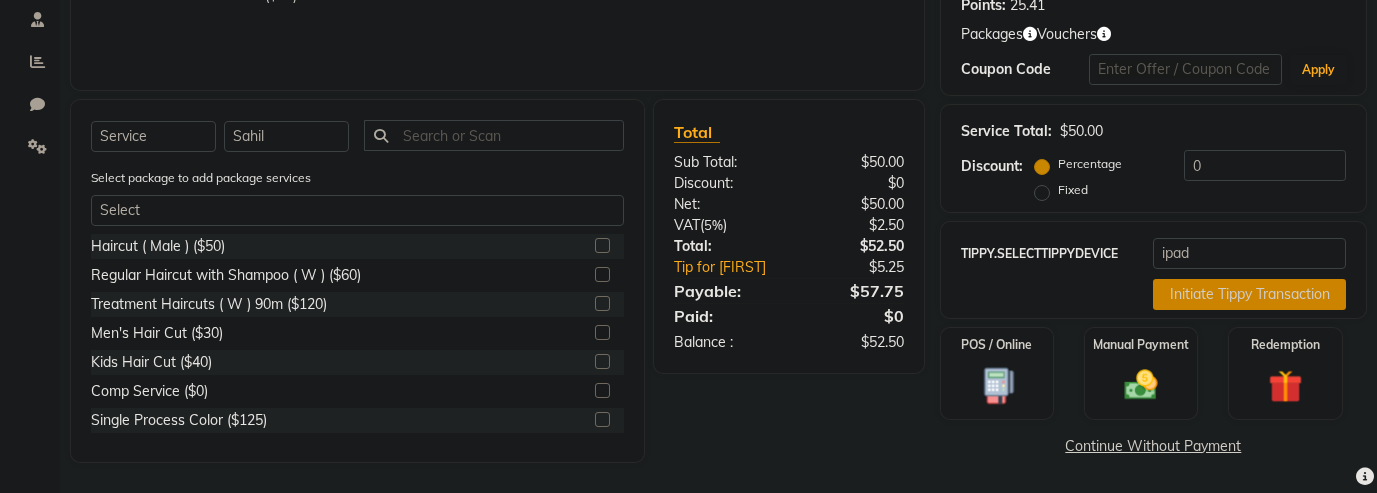 click on "Initiate Tippy Transaction" 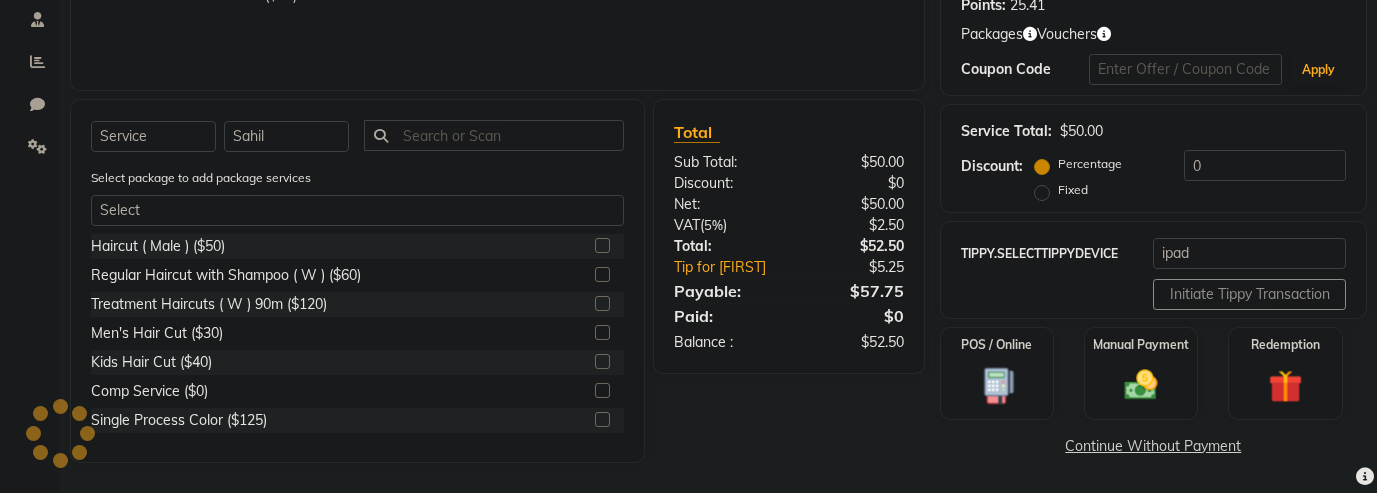 scroll, scrollTop: 309, scrollLeft: 0, axis: vertical 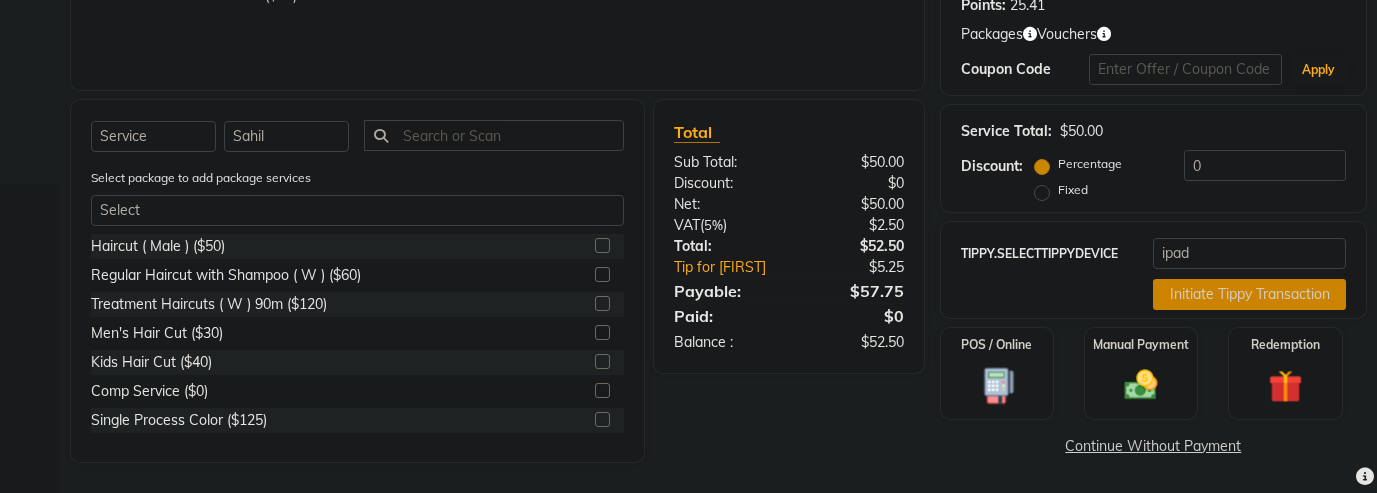 click on "Initiate Tippy Transaction" 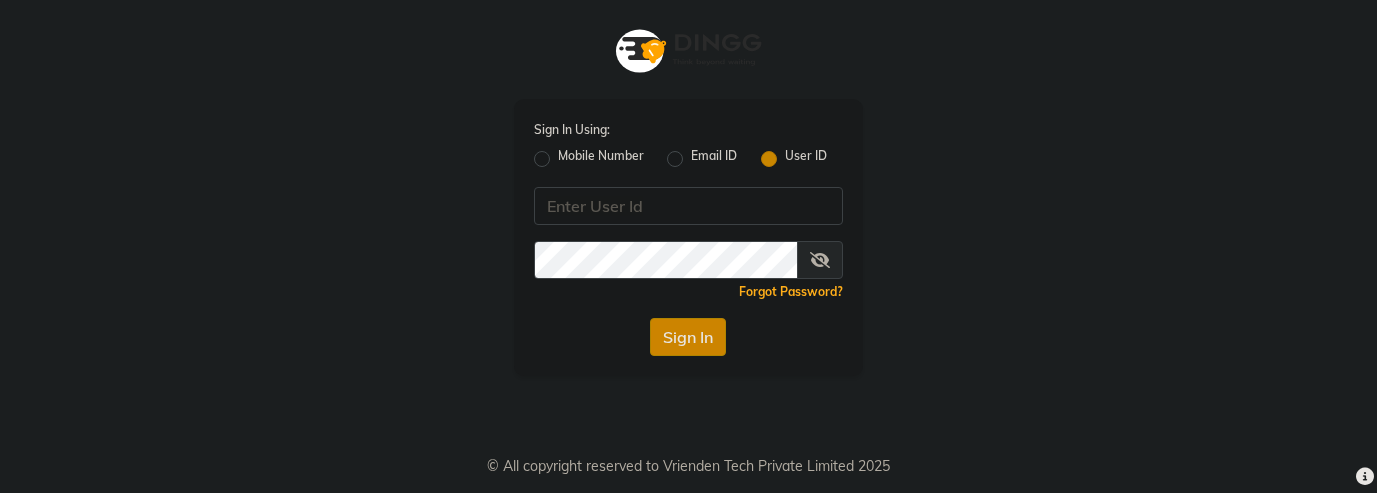 scroll, scrollTop: 0, scrollLeft: 0, axis: both 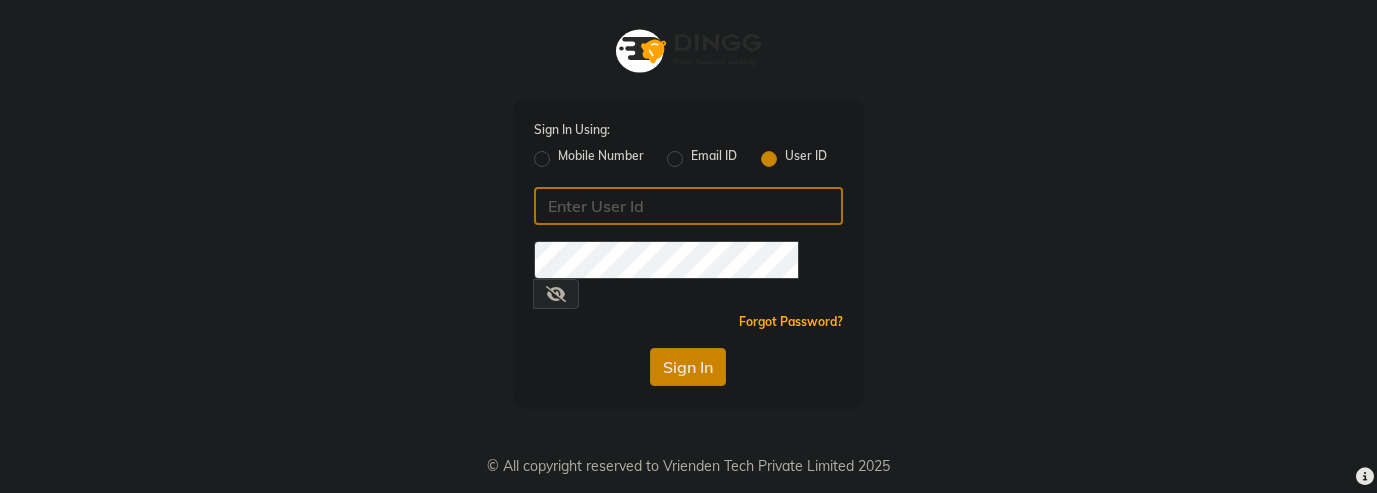 type on "luxesalon" 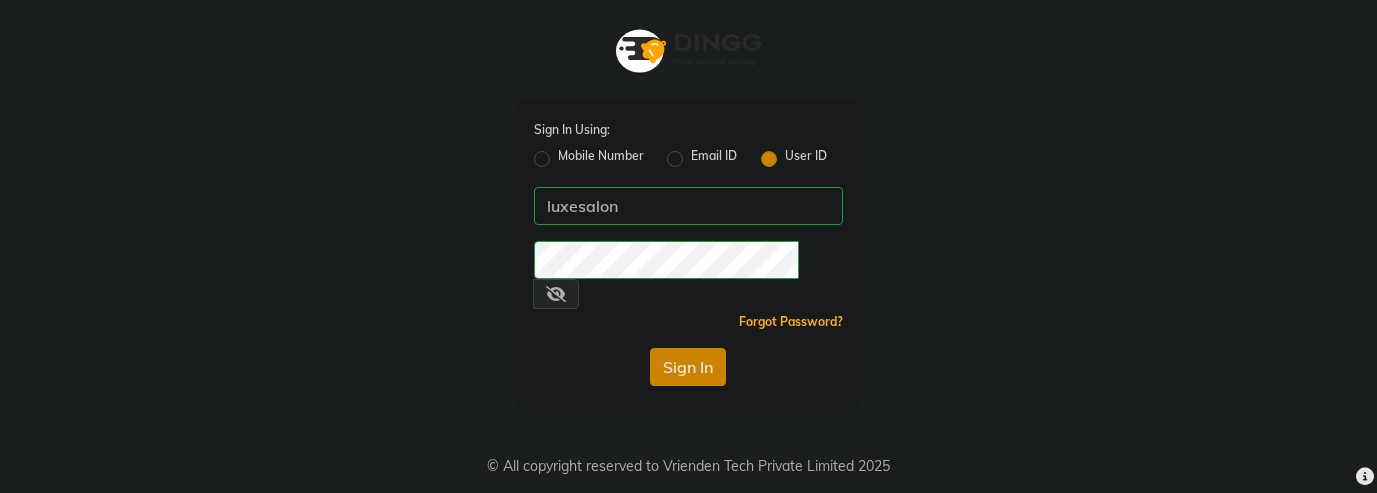 click on "Sign In" 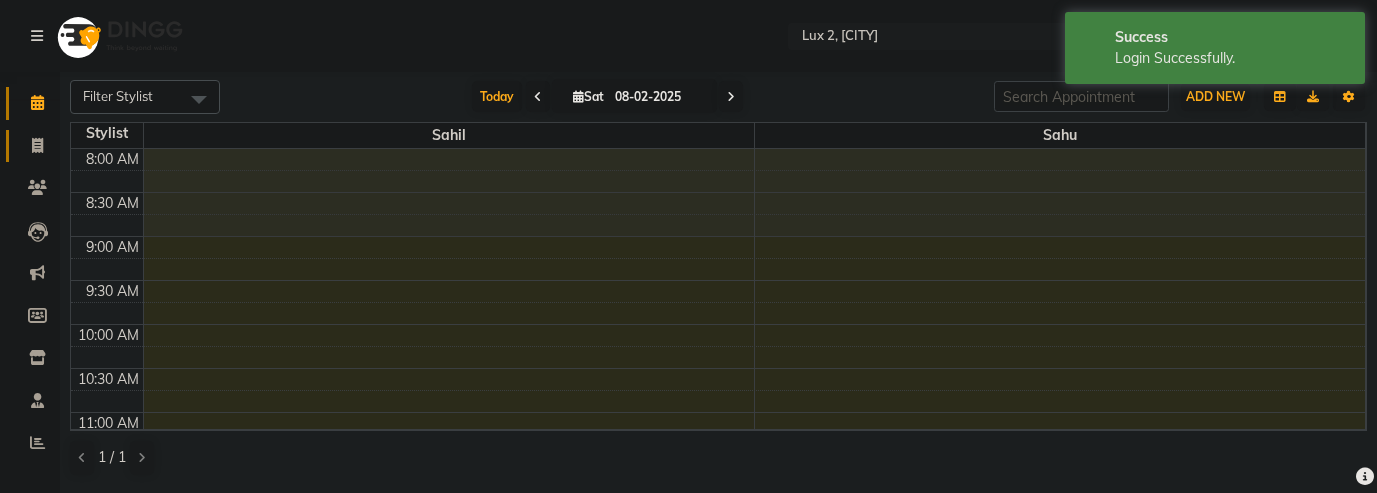 click 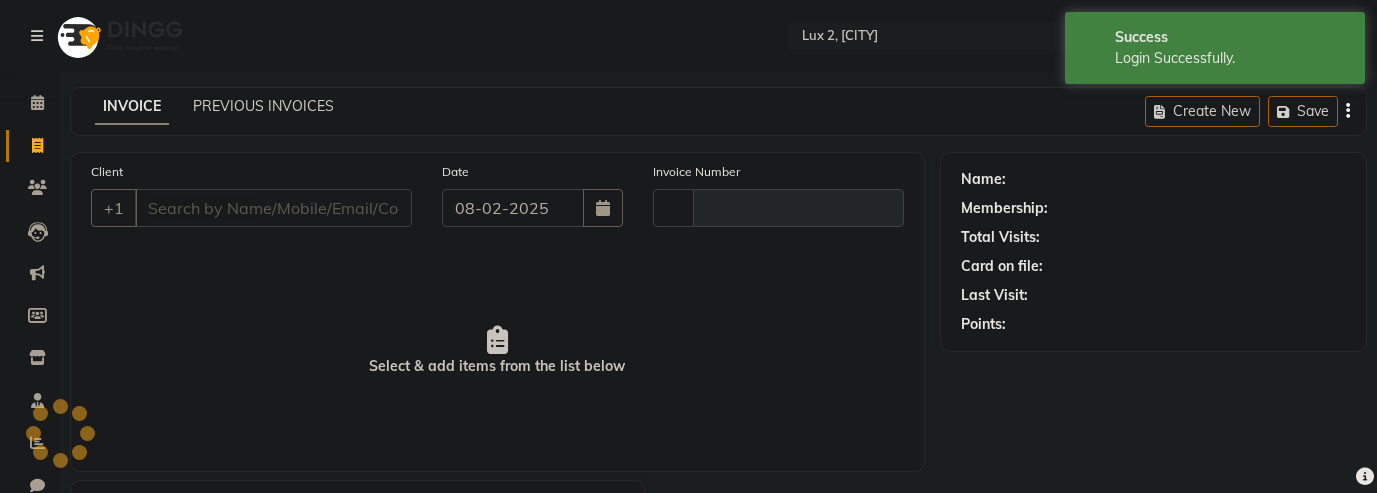 type on "00070" 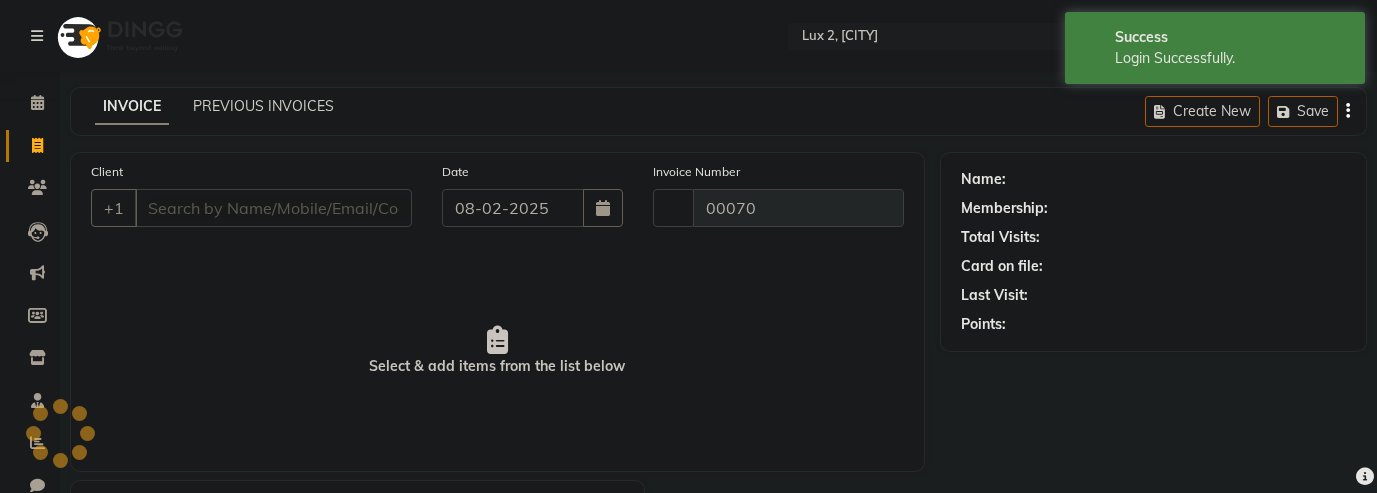 select on "185" 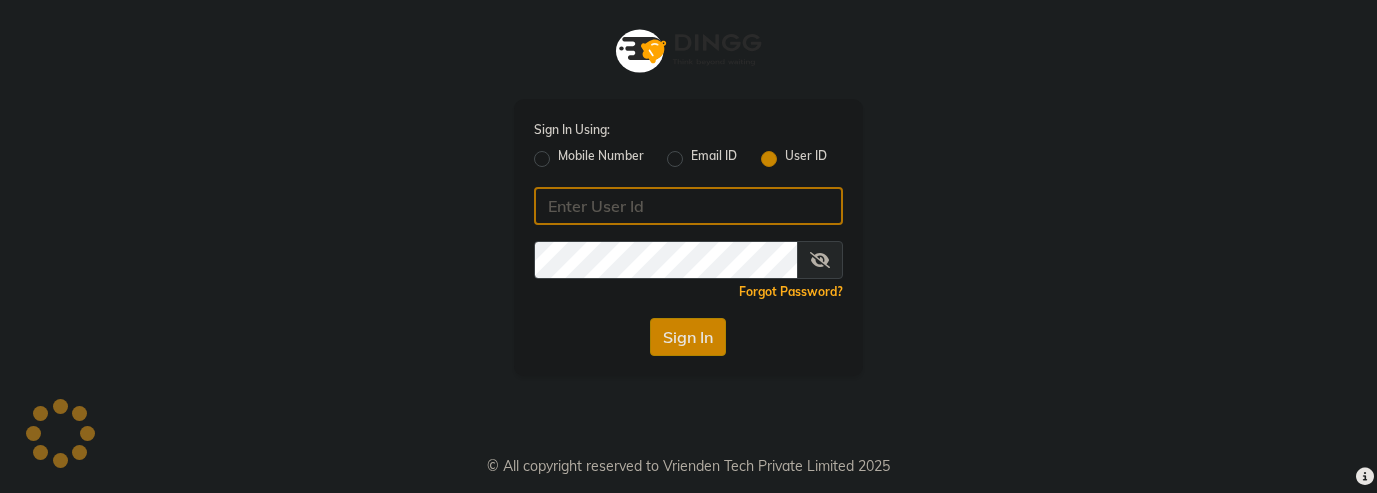 type on "luxesalon" 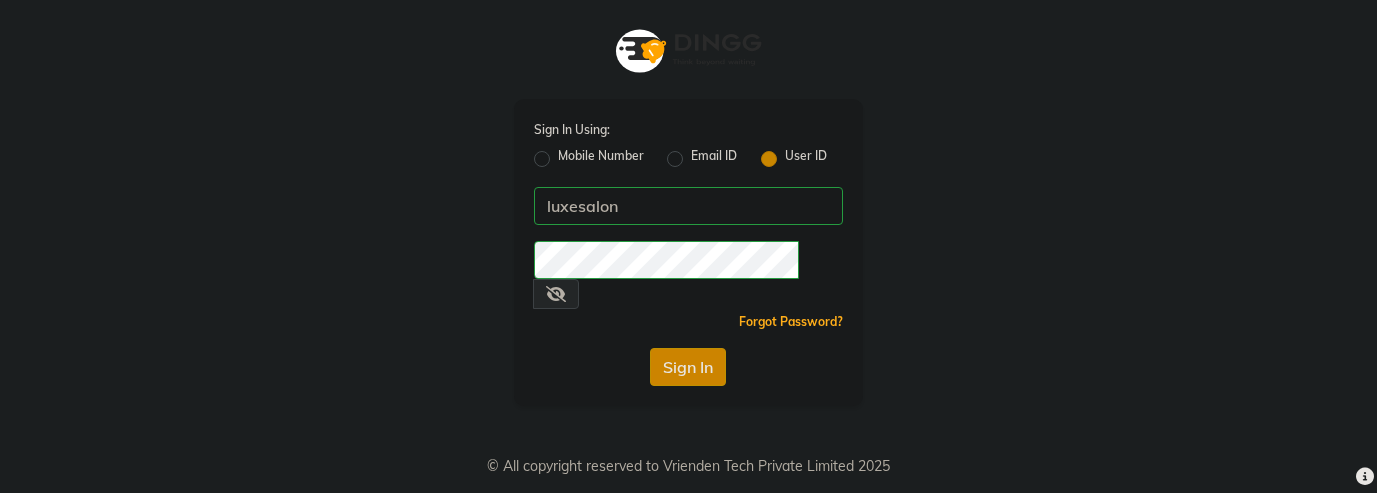 click on "Sign In" 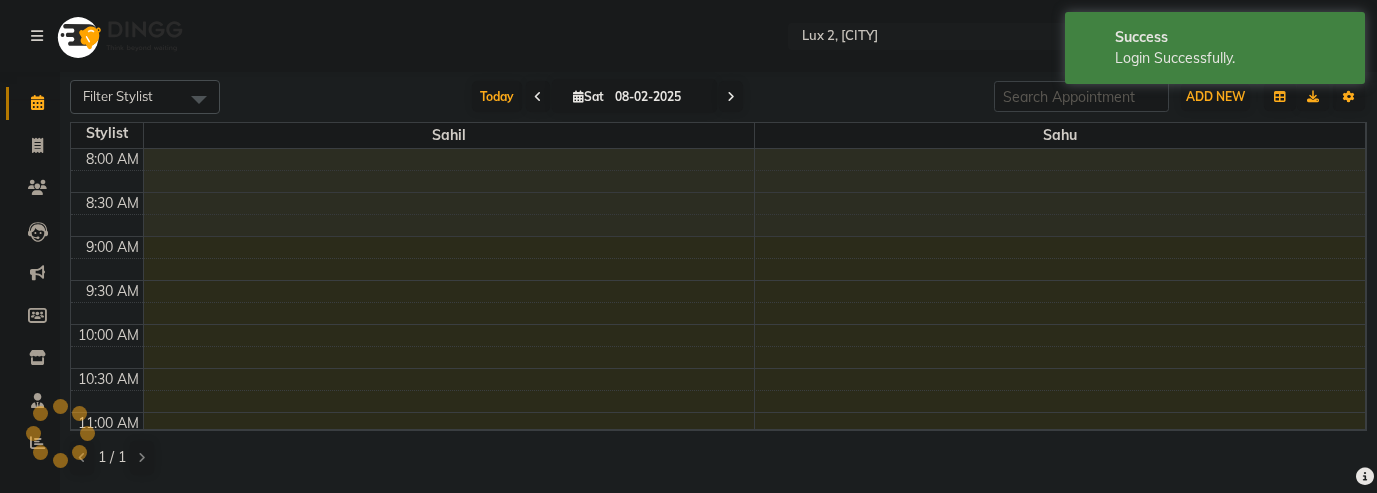 scroll, scrollTop: 0, scrollLeft: 0, axis: both 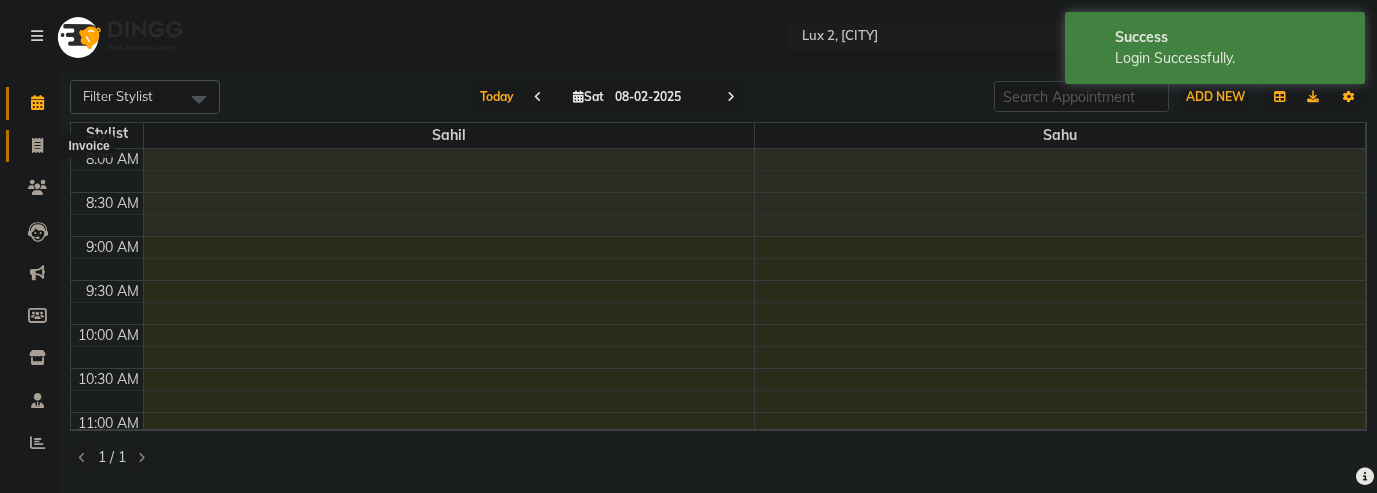 click 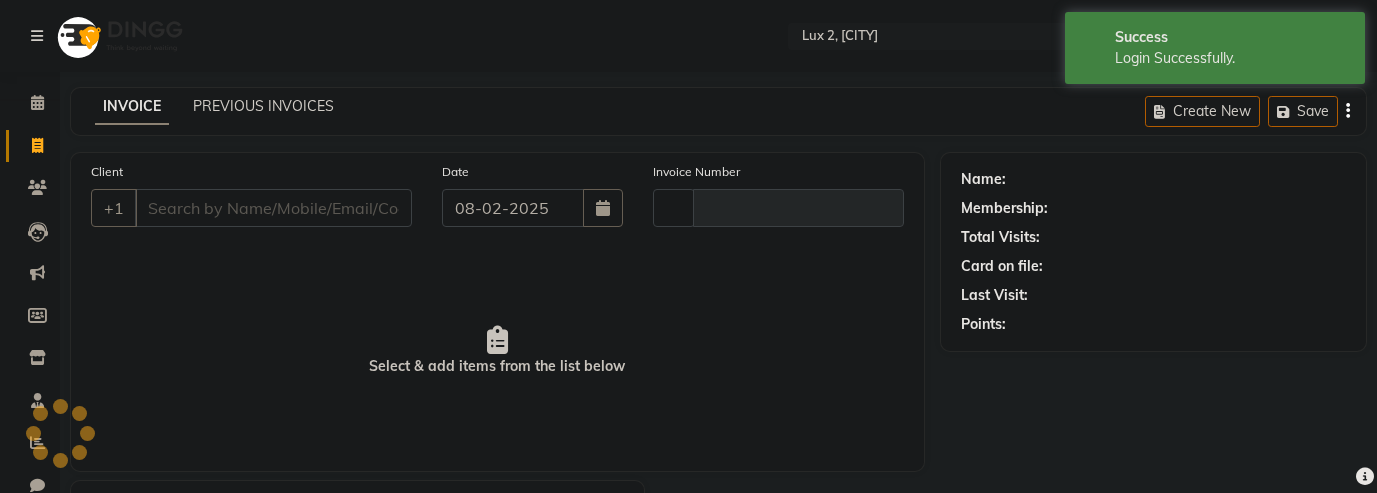 type on "00070" 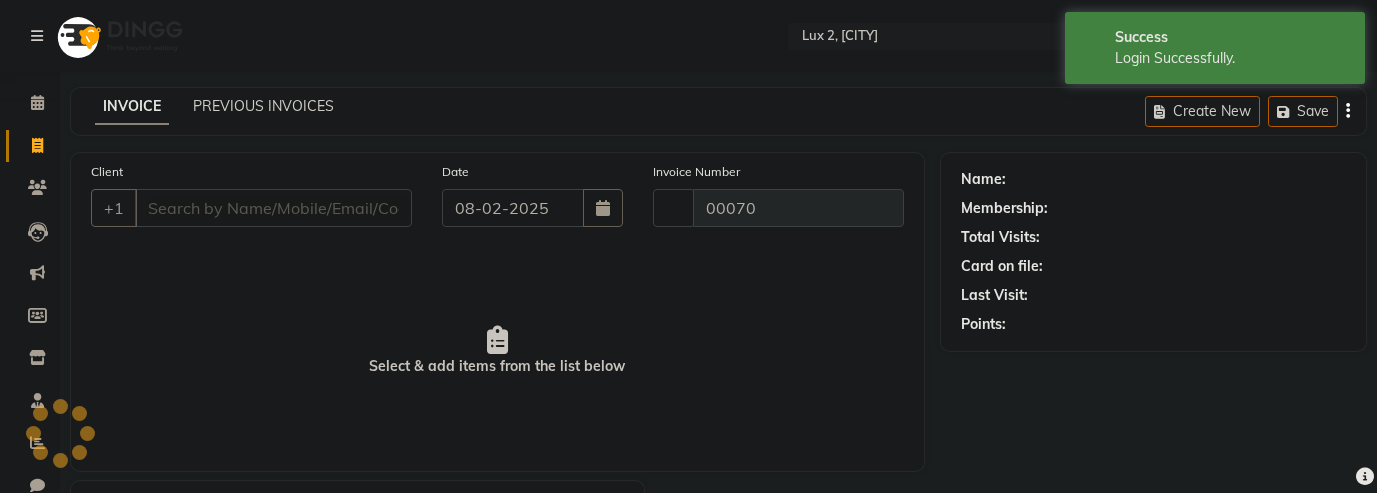select on "185" 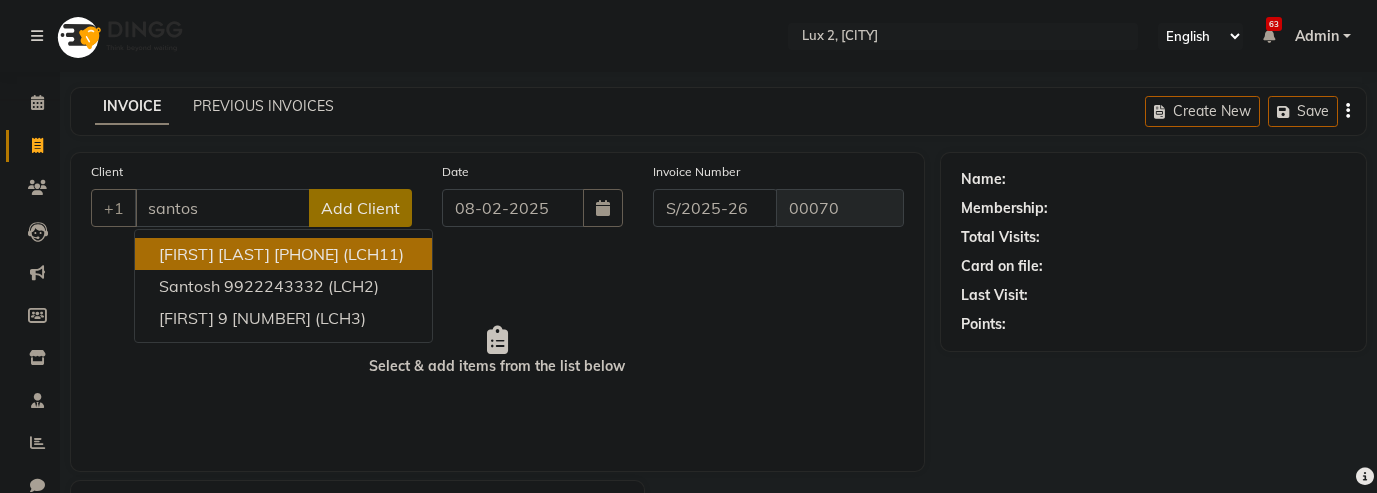 click on "[NUMBER]" at bounding box center [283, 254] 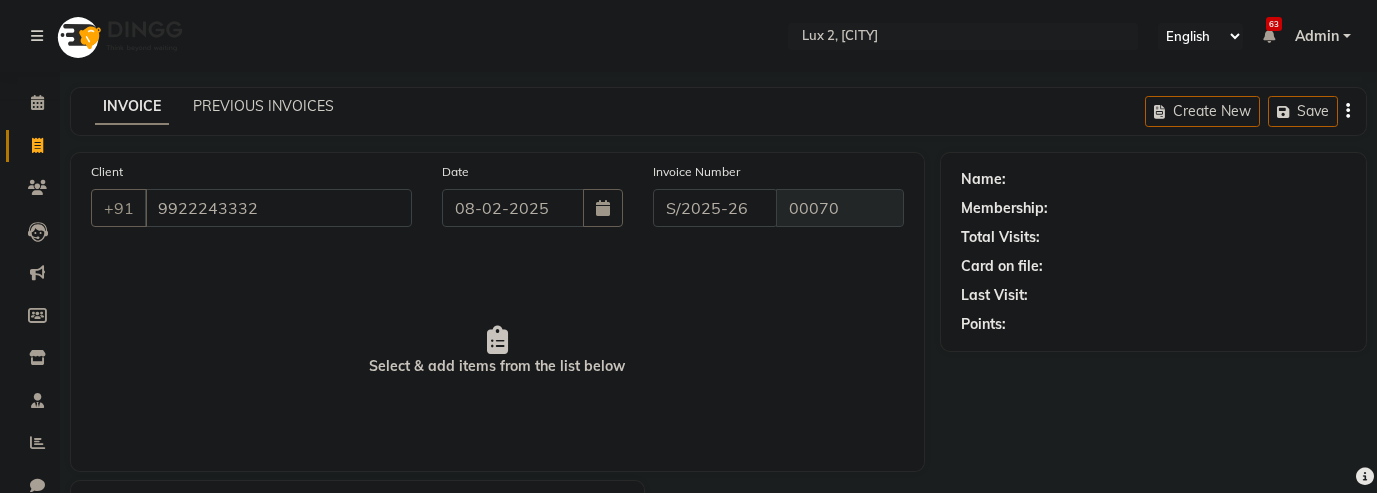 type on "9922243332" 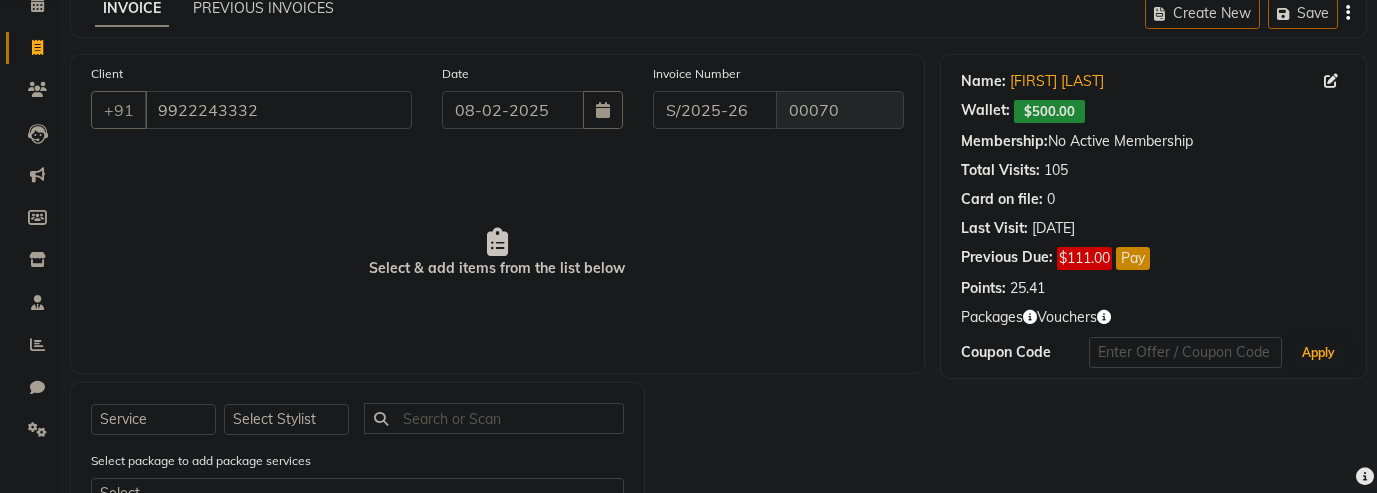 scroll, scrollTop: 181, scrollLeft: 0, axis: vertical 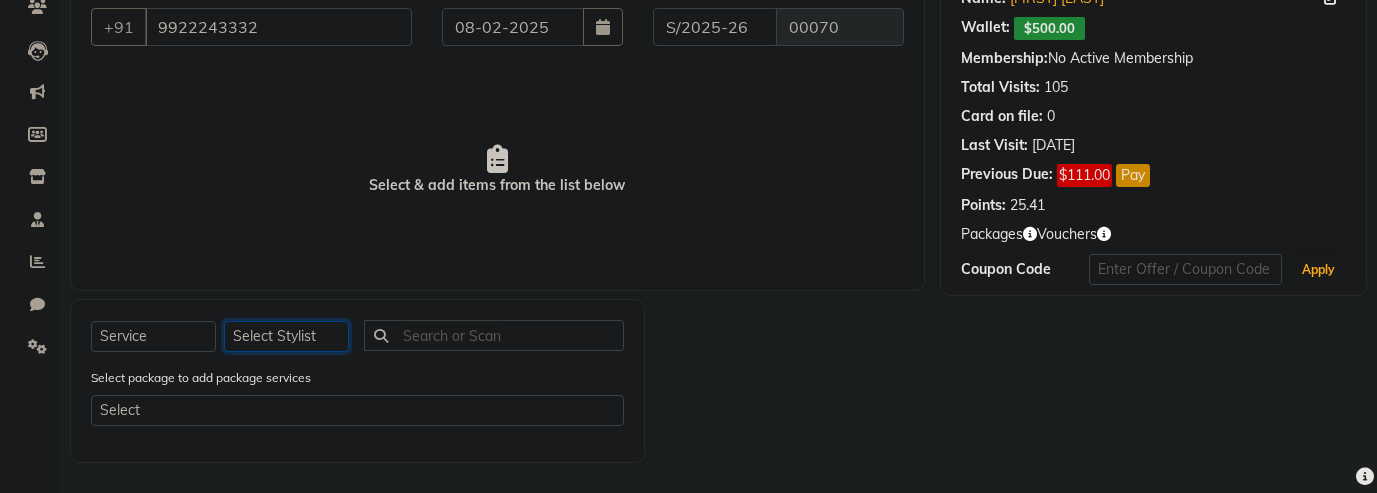 click on "Select Stylist [FIRST] [LAST]" 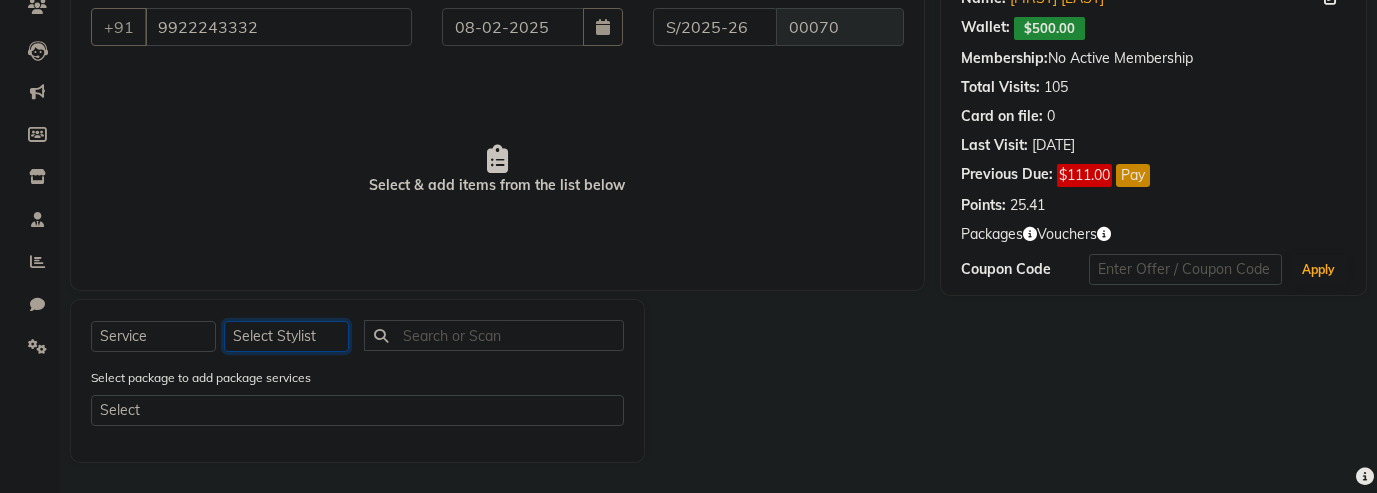 select on "1367" 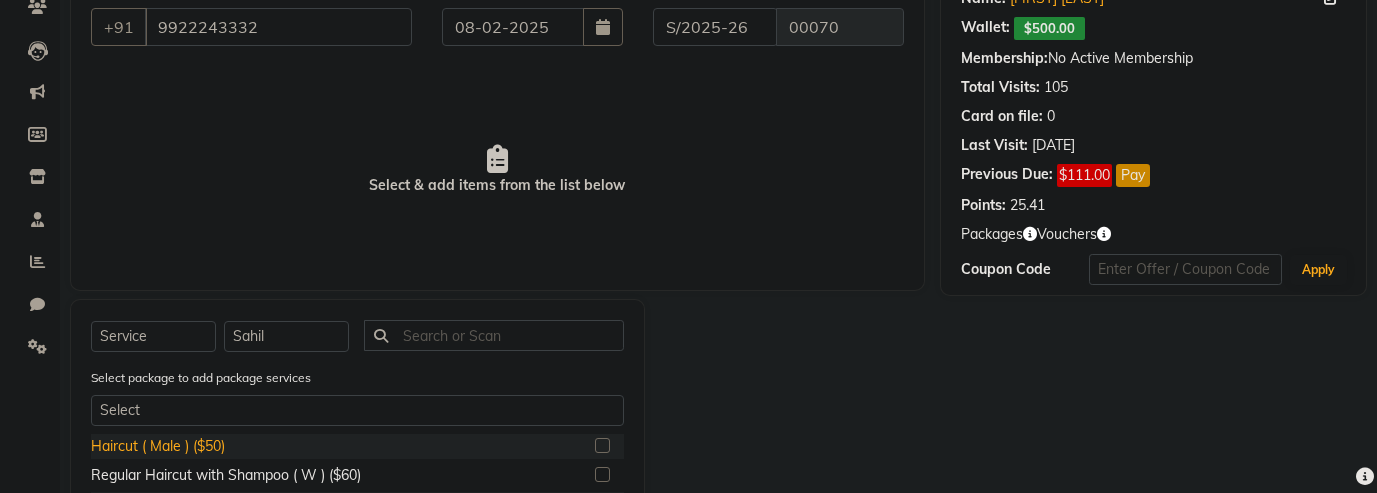 click on "Haircut ( Male ) ($50)" 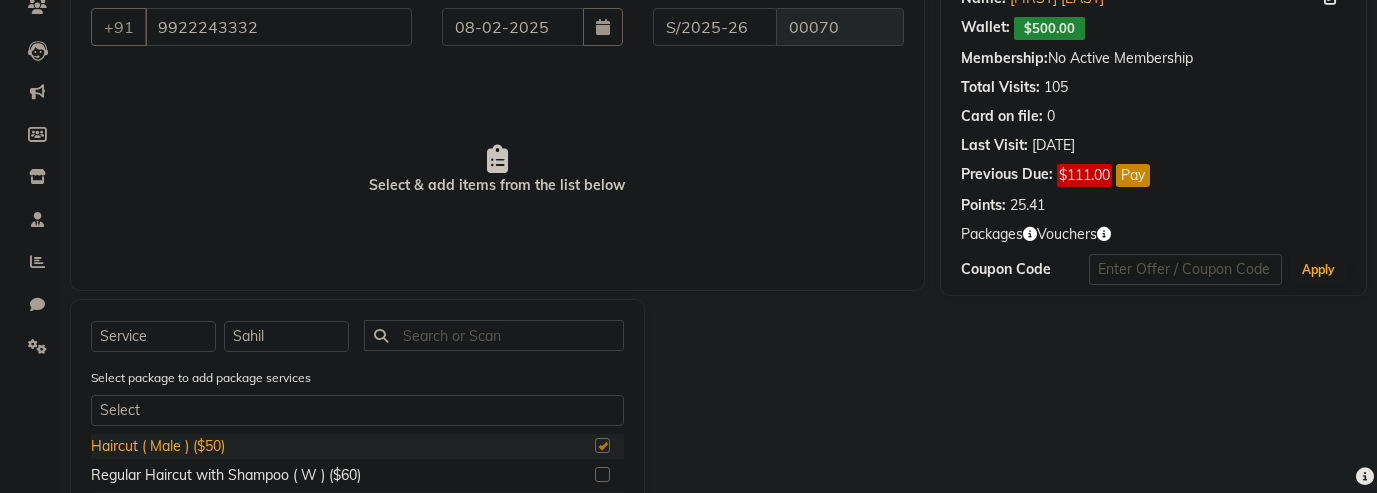 checkbox on "true" 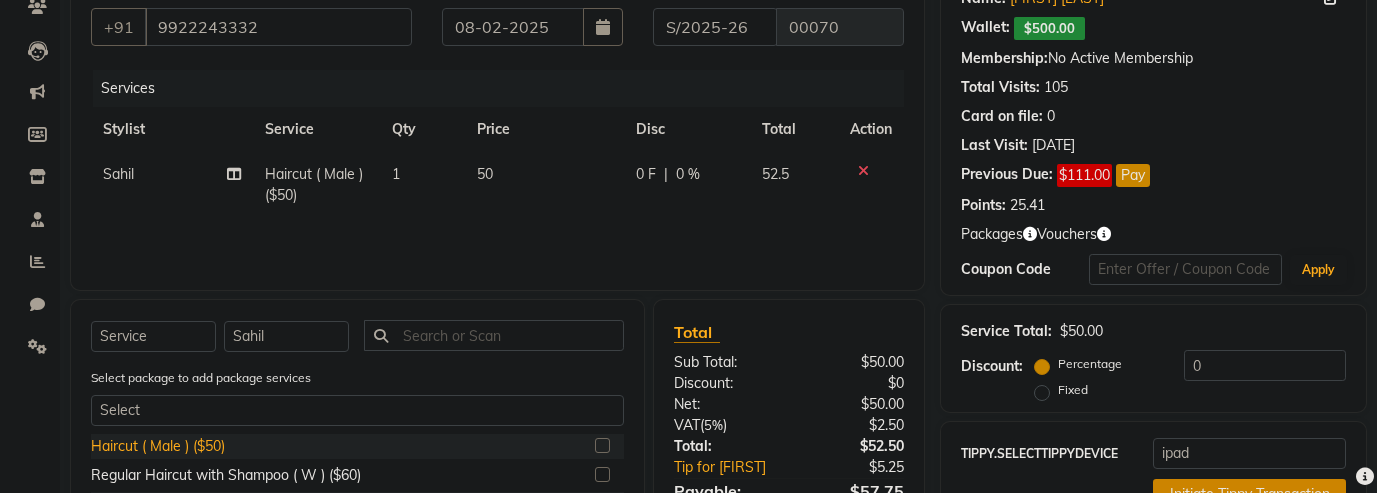 checkbox on "false" 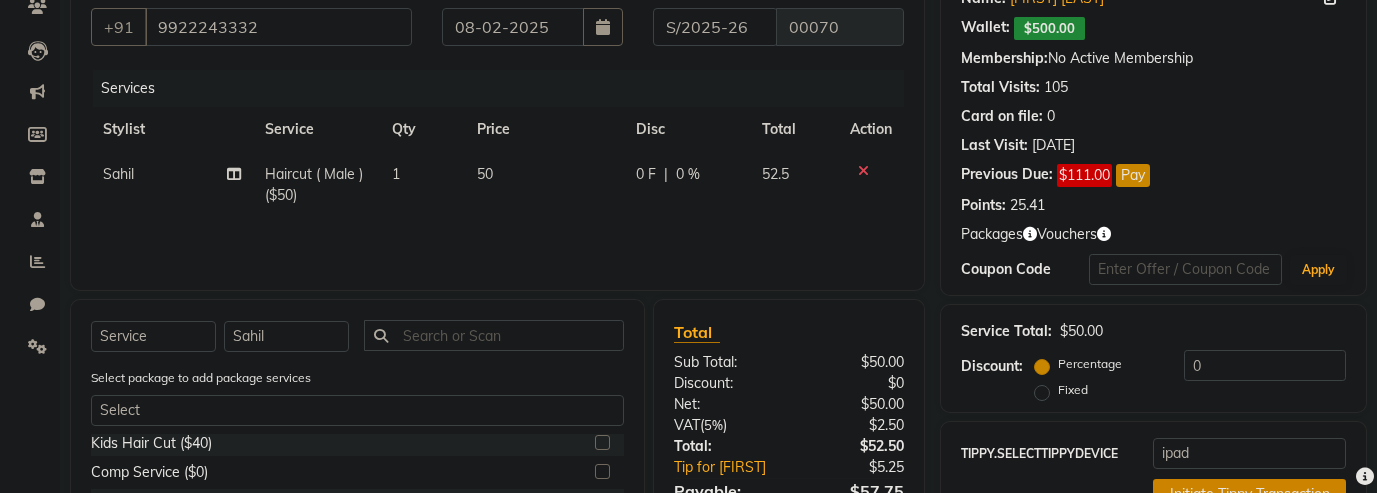 scroll, scrollTop: 0, scrollLeft: 0, axis: both 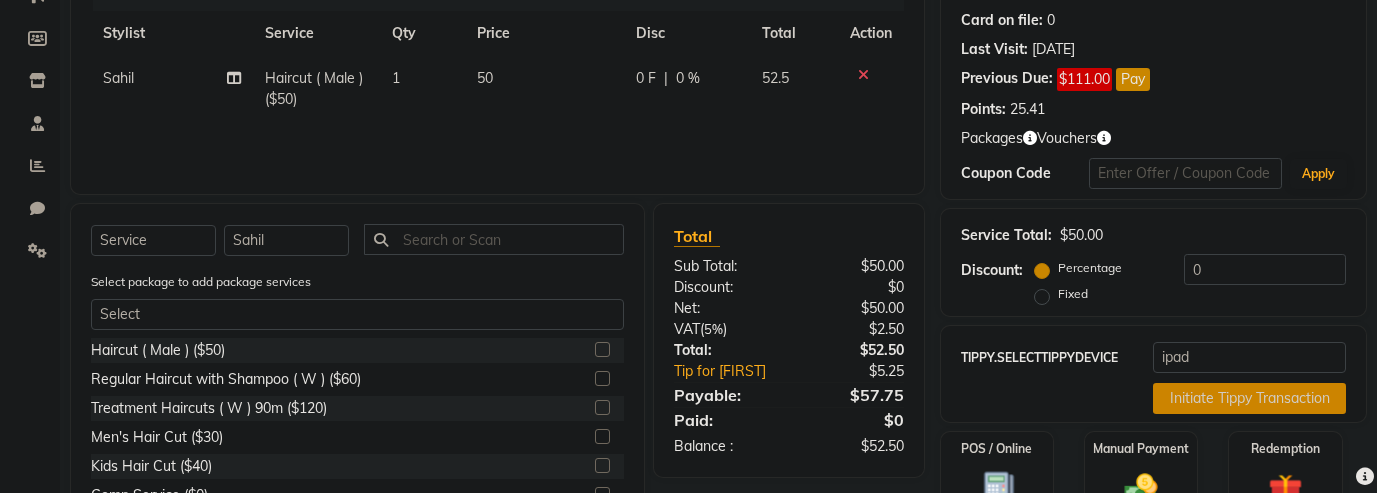 click on "Initiate Tippy Transaction" 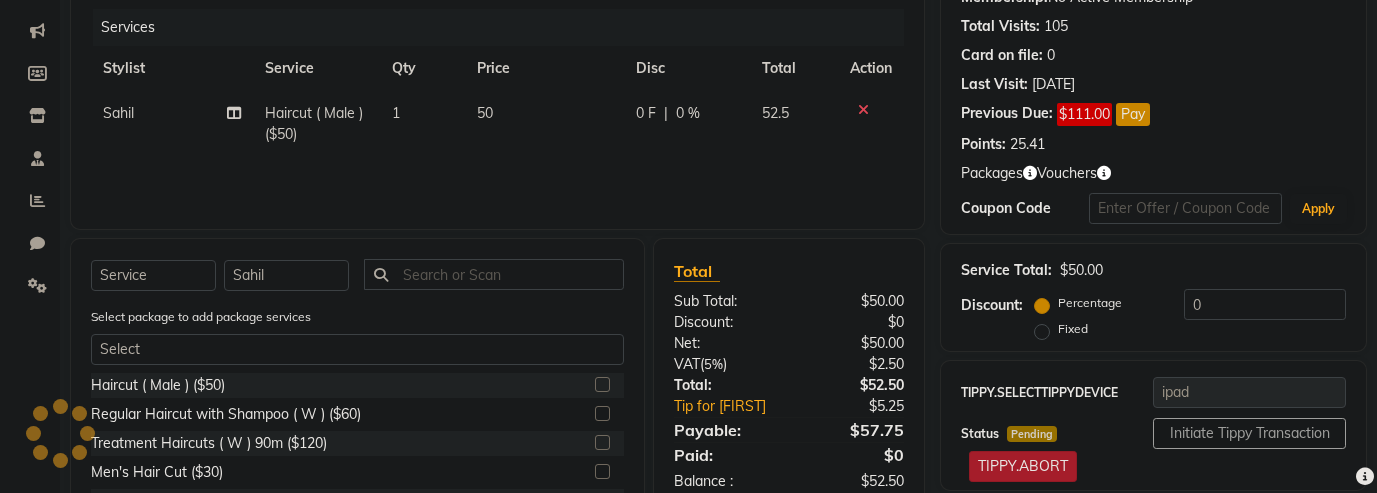 scroll, scrollTop: 313, scrollLeft: 0, axis: vertical 